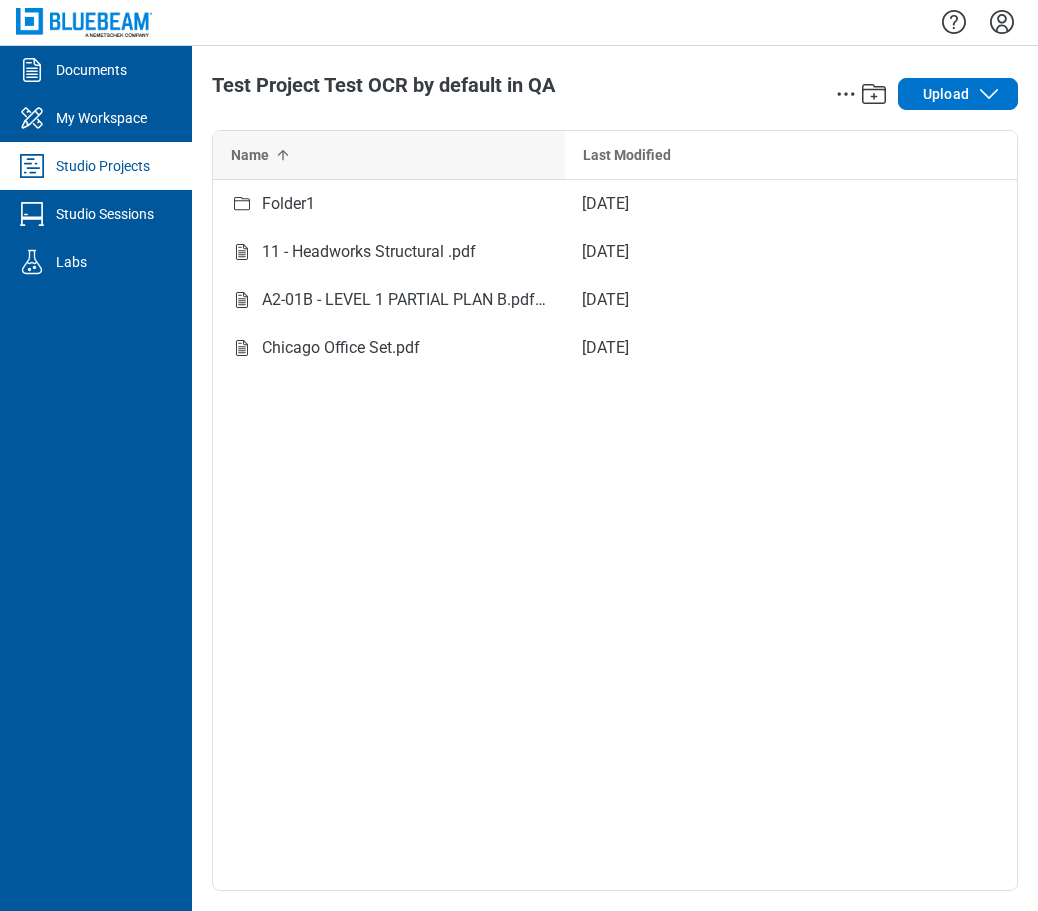 scroll, scrollTop: 0, scrollLeft: 0, axis: both 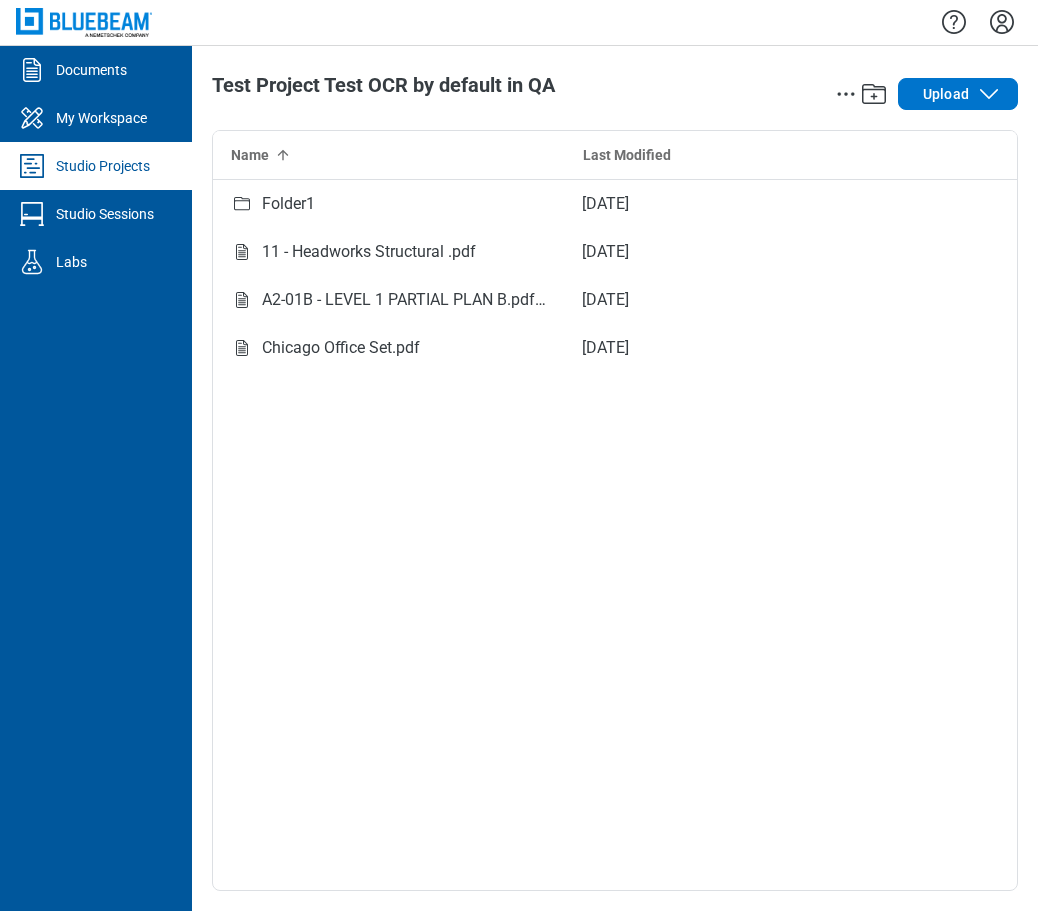 click on "Studio Projects" at bounding box center [103, 166] 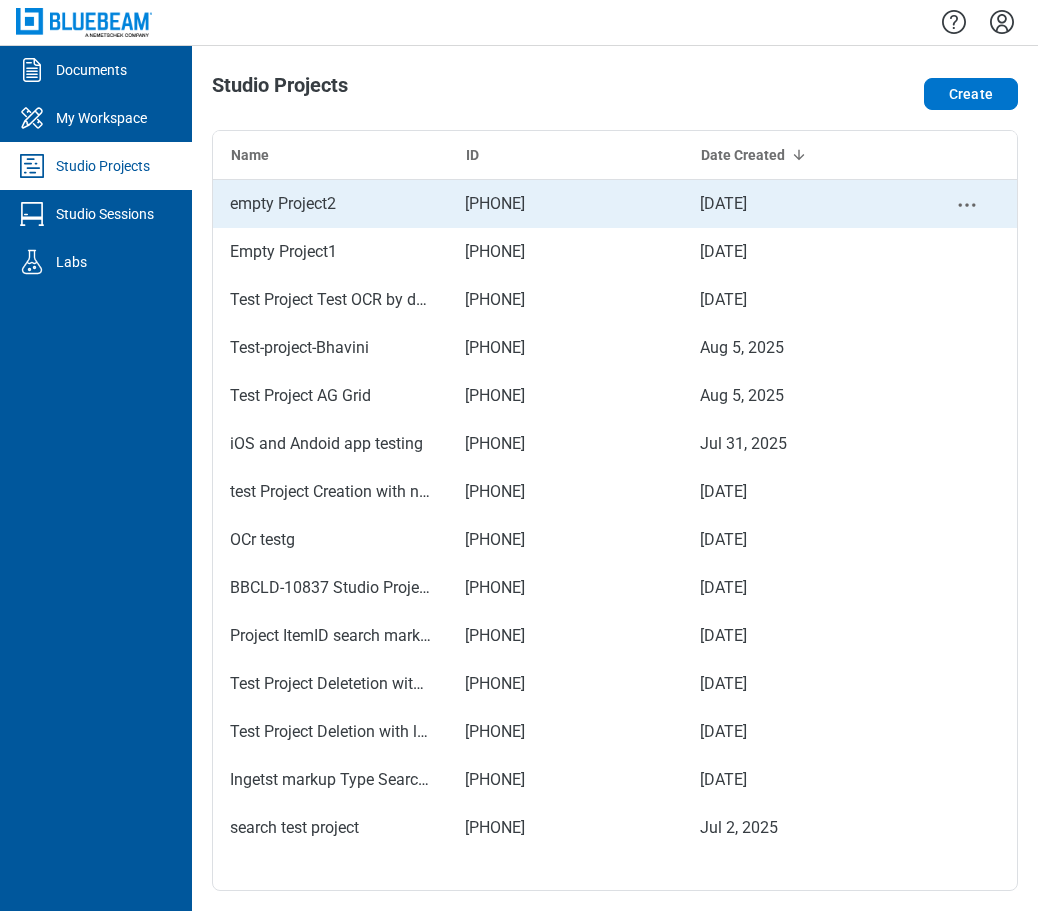 click on "175-288-108" at bounding box center [495, 204] 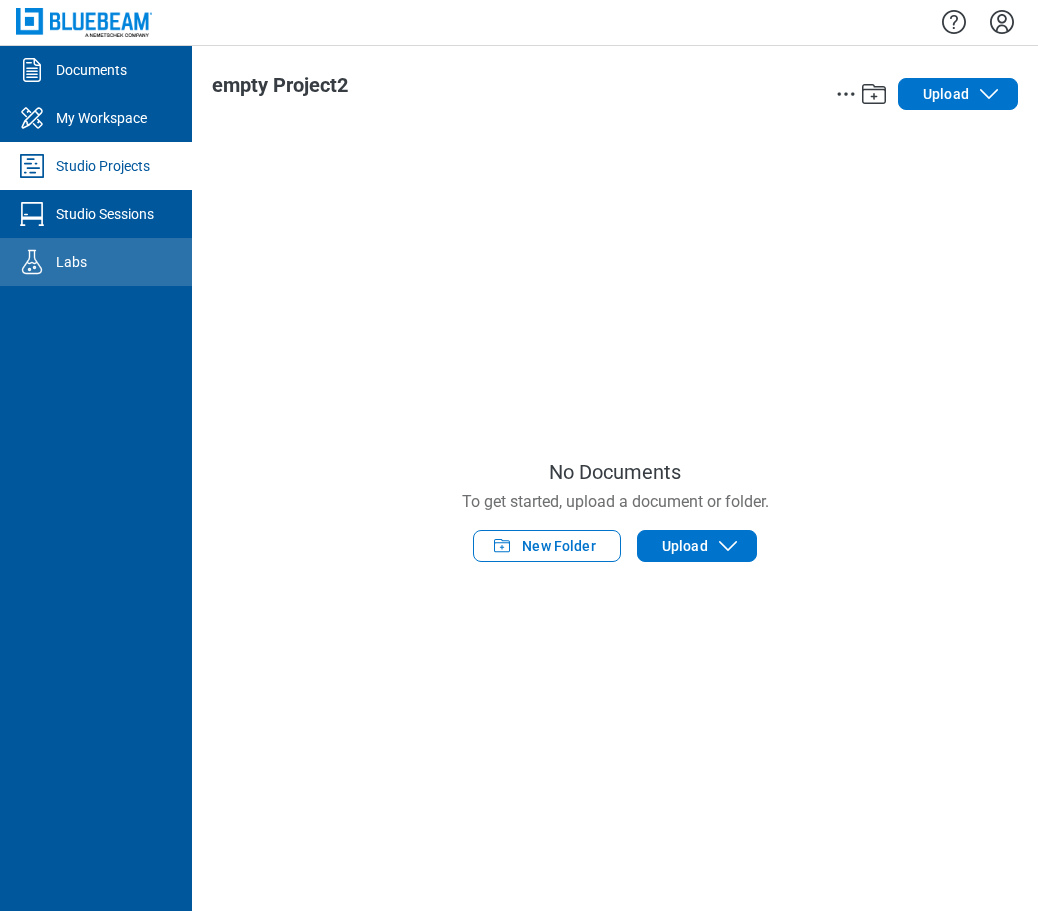 click on "Labs" at bounding box center (71, 262) 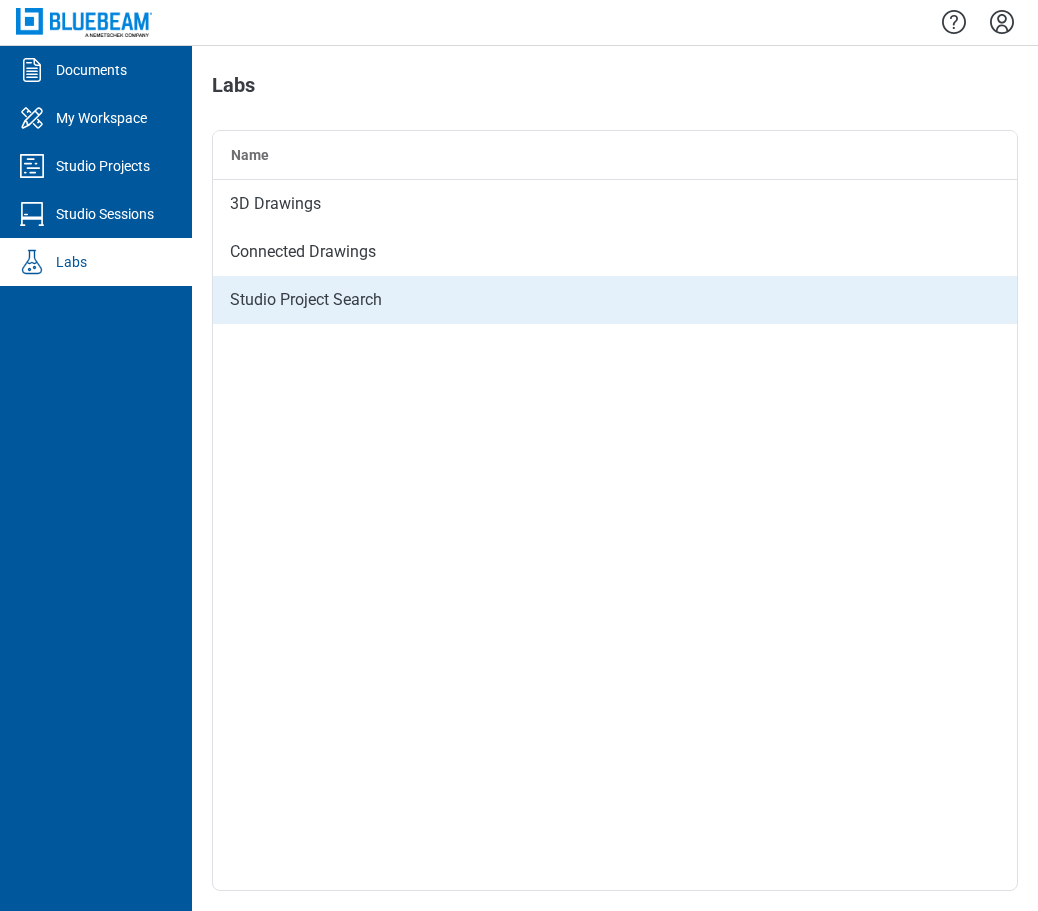 click on "Studio Project Search" at bounding box center [615, 300] 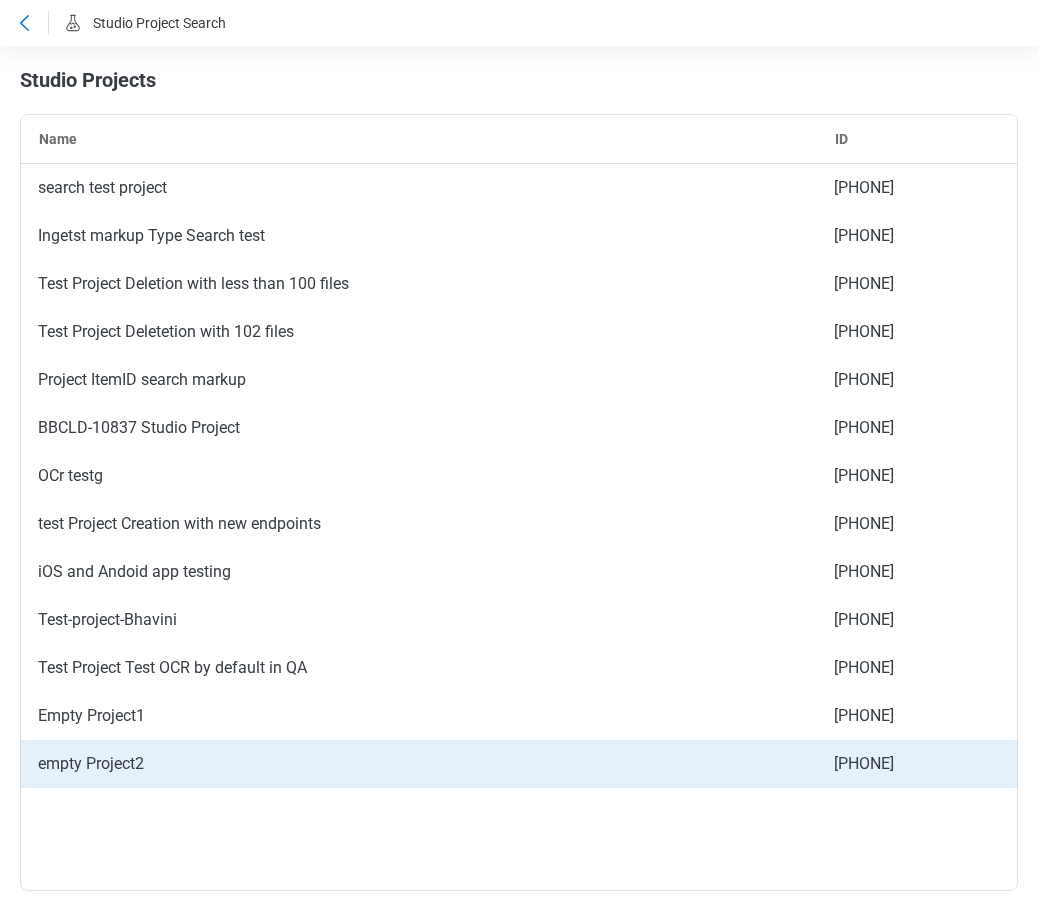 click on "empty Project2" at bounding box center (419, 764) 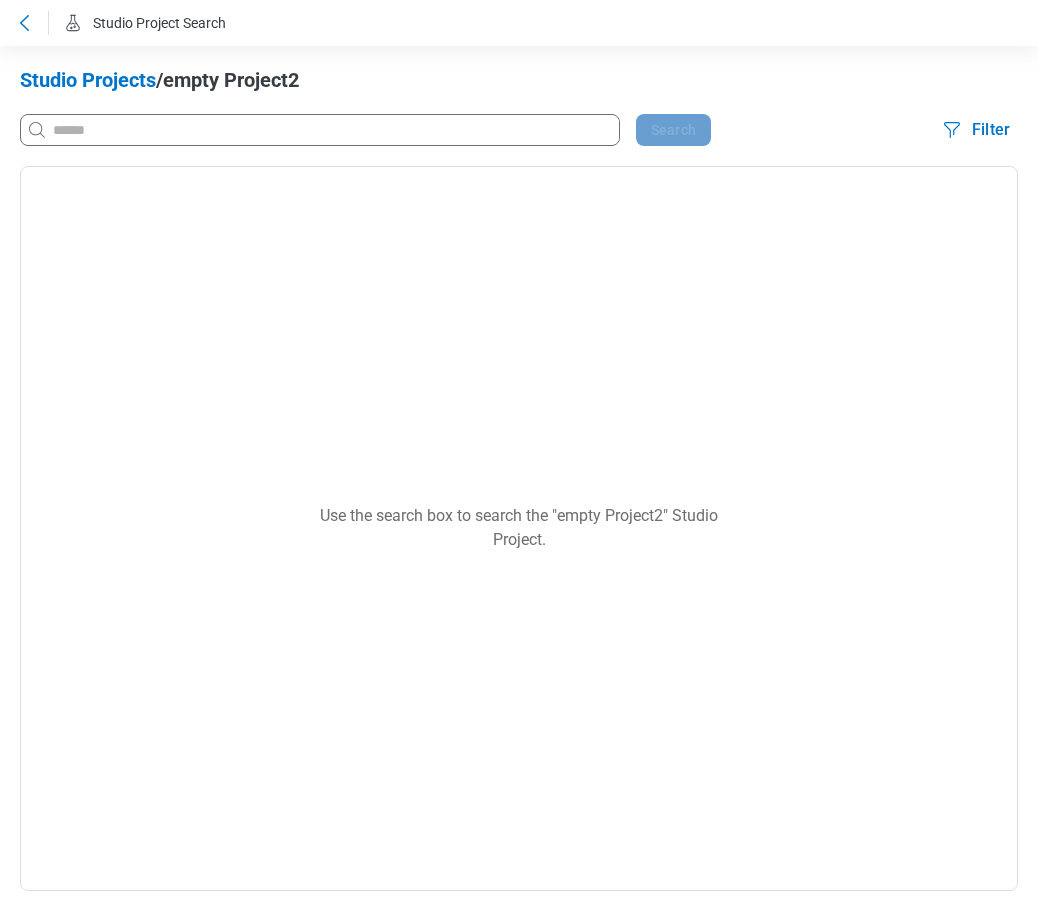click 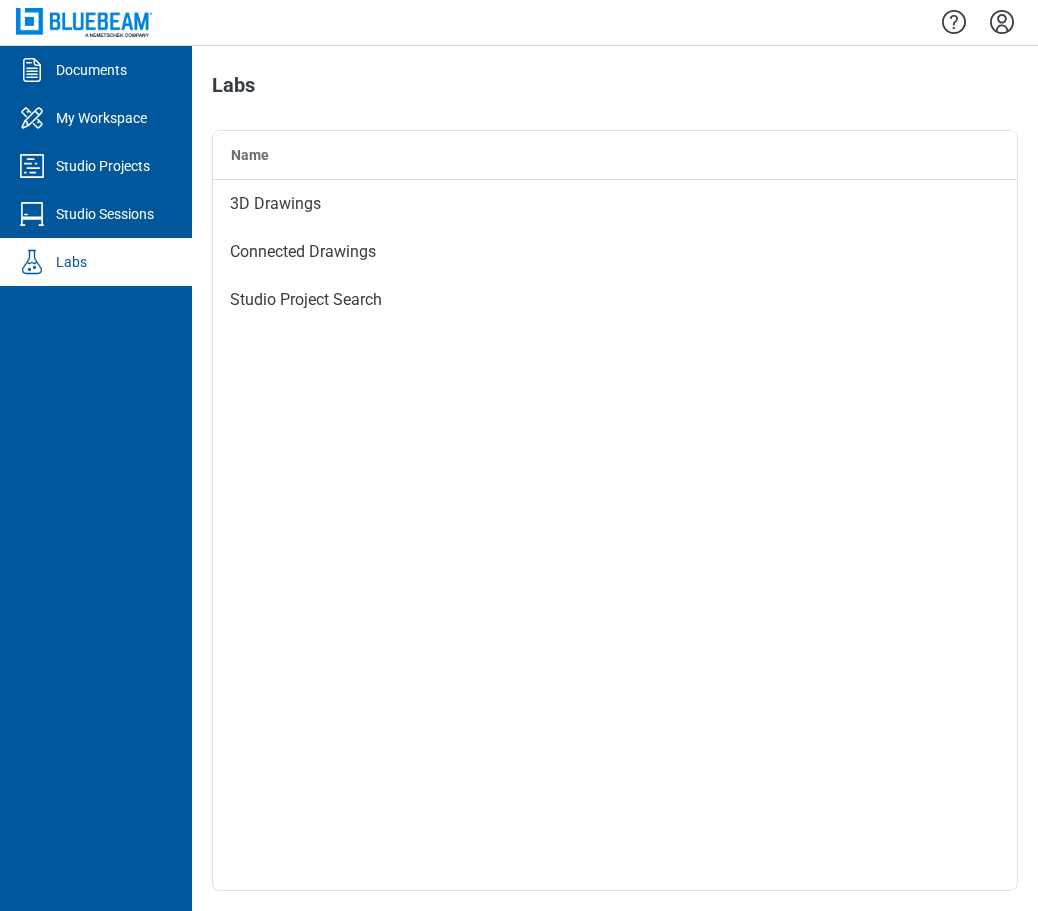 click 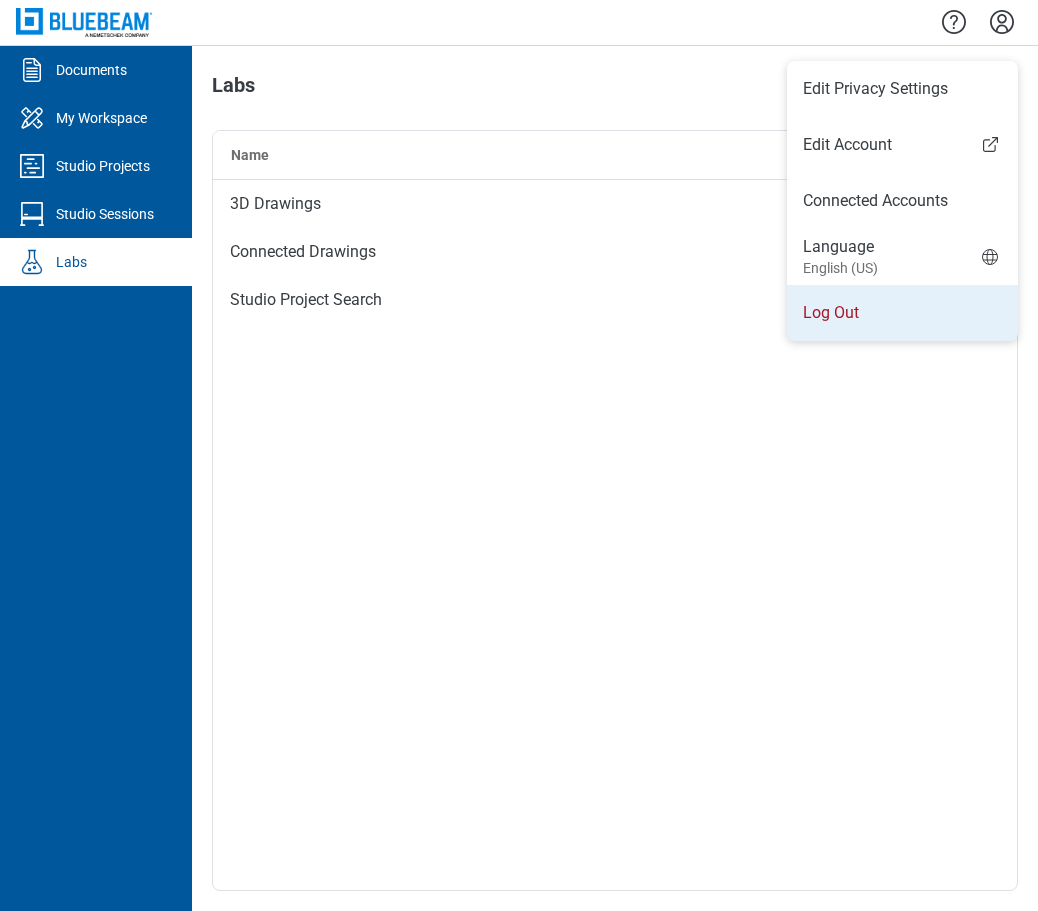 click on "Log Out" at bounding box center (902, 313) 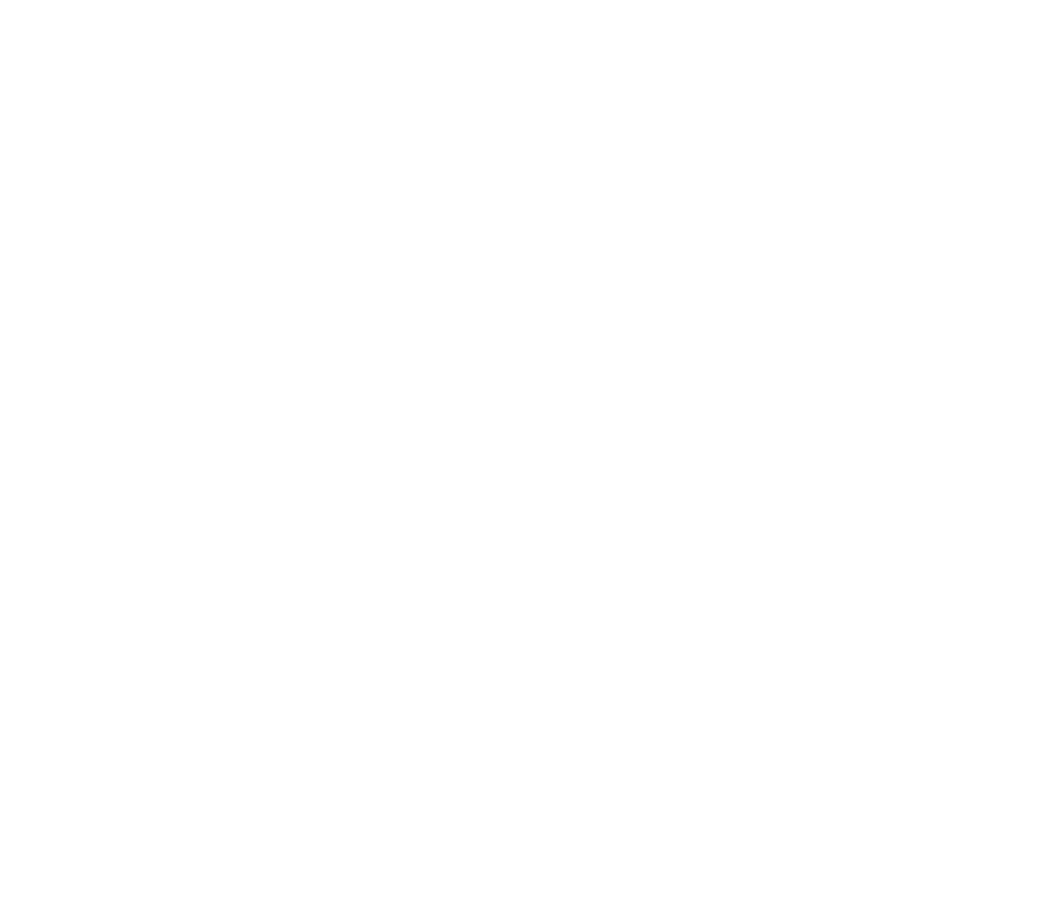 scroll, scrollTop: 0, scrollLeft: 0, axis: both 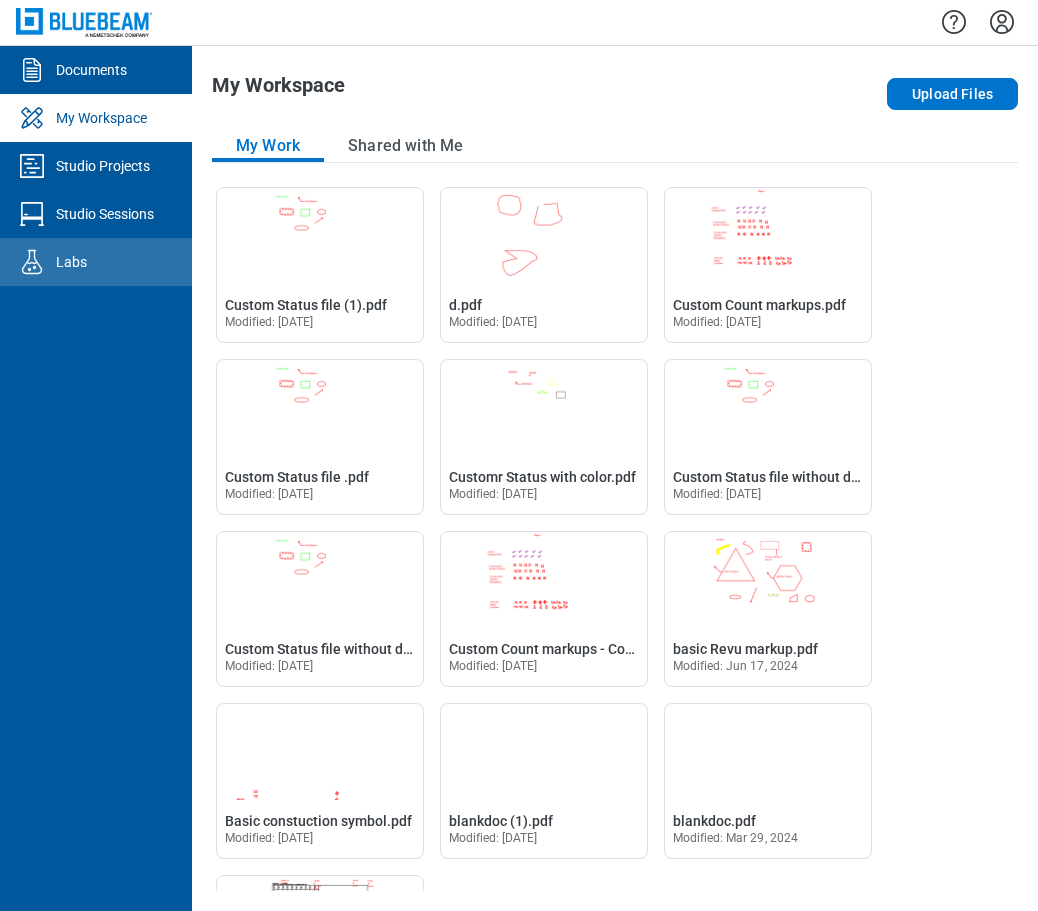 click on "Labs" at bounding box center [71, 262] 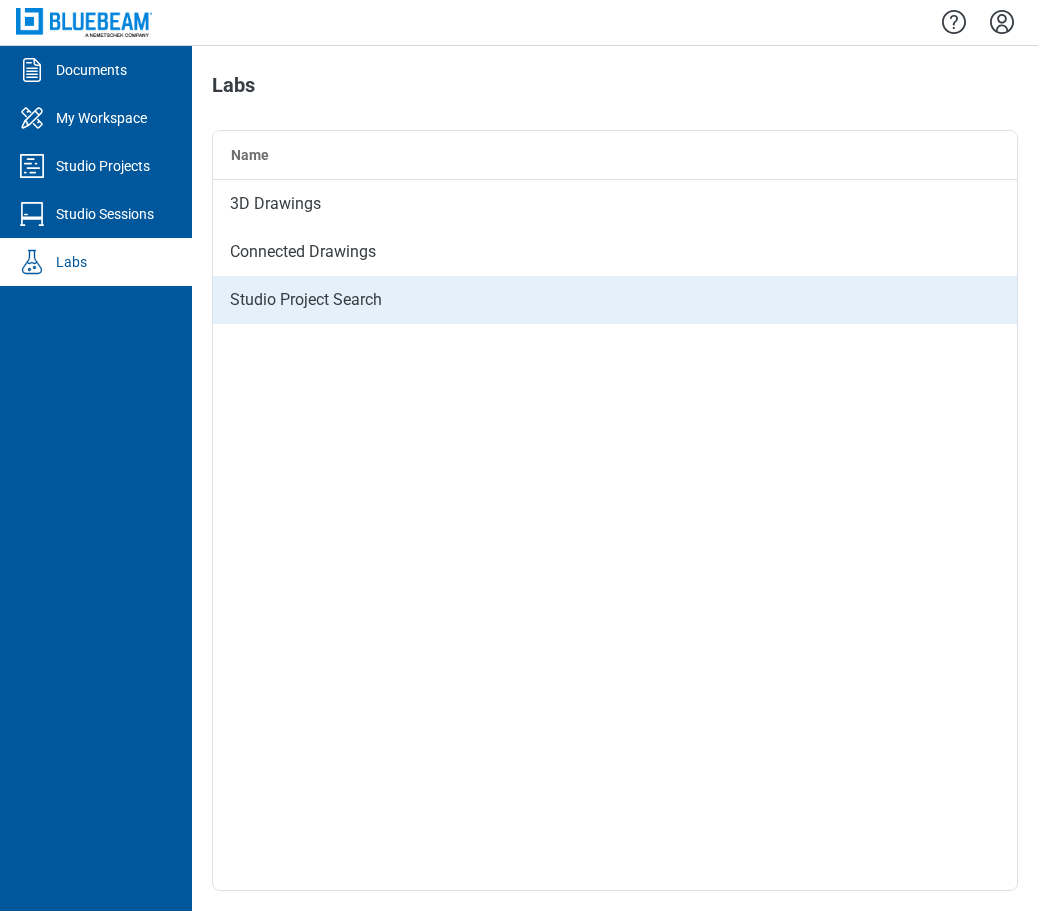 click on "Studio Project Search" at bounding box center [615, 300] 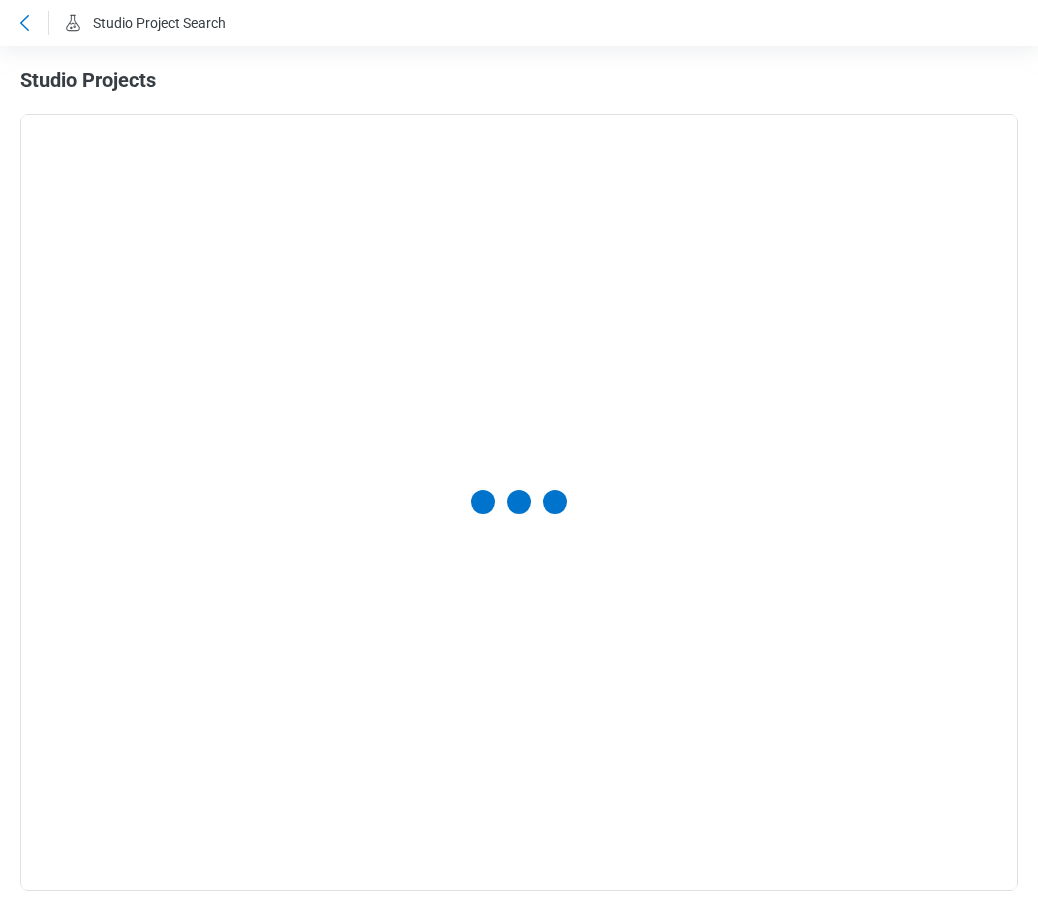 click at bounding box center [519, 503] 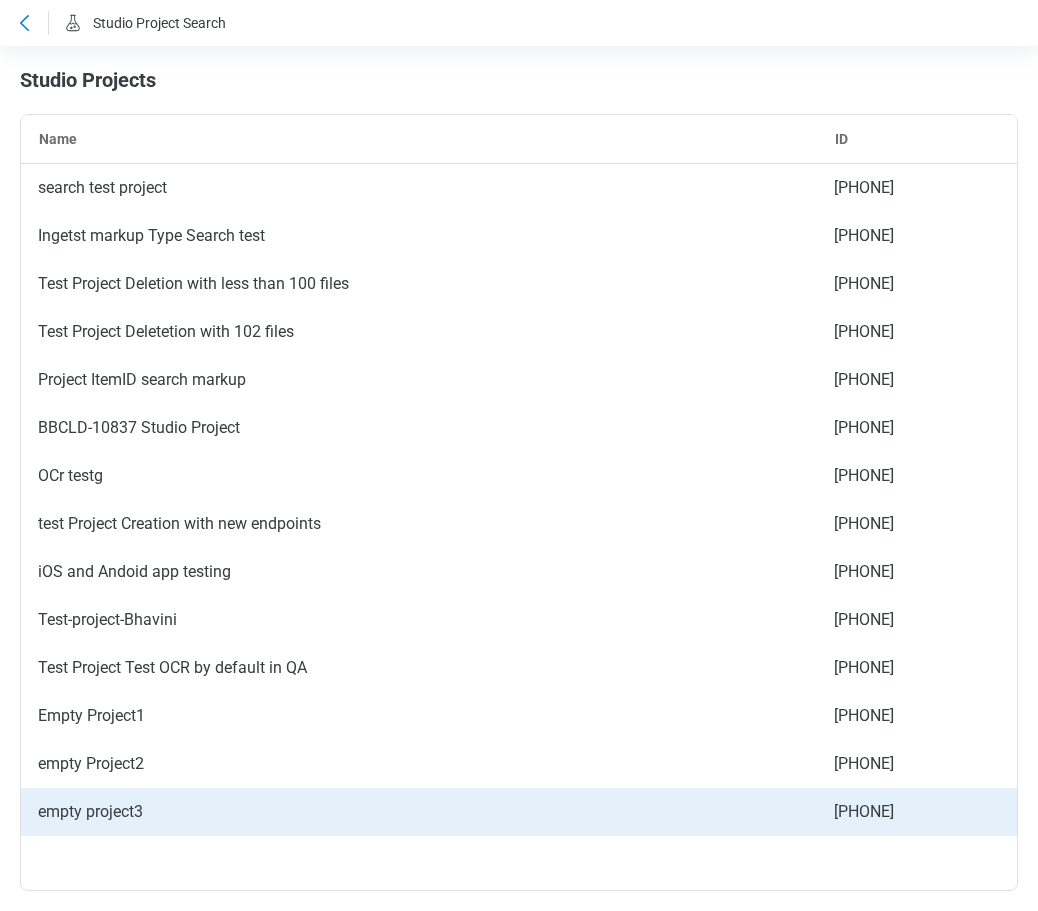 click on "empty project3" at bounding box center [419, 812] 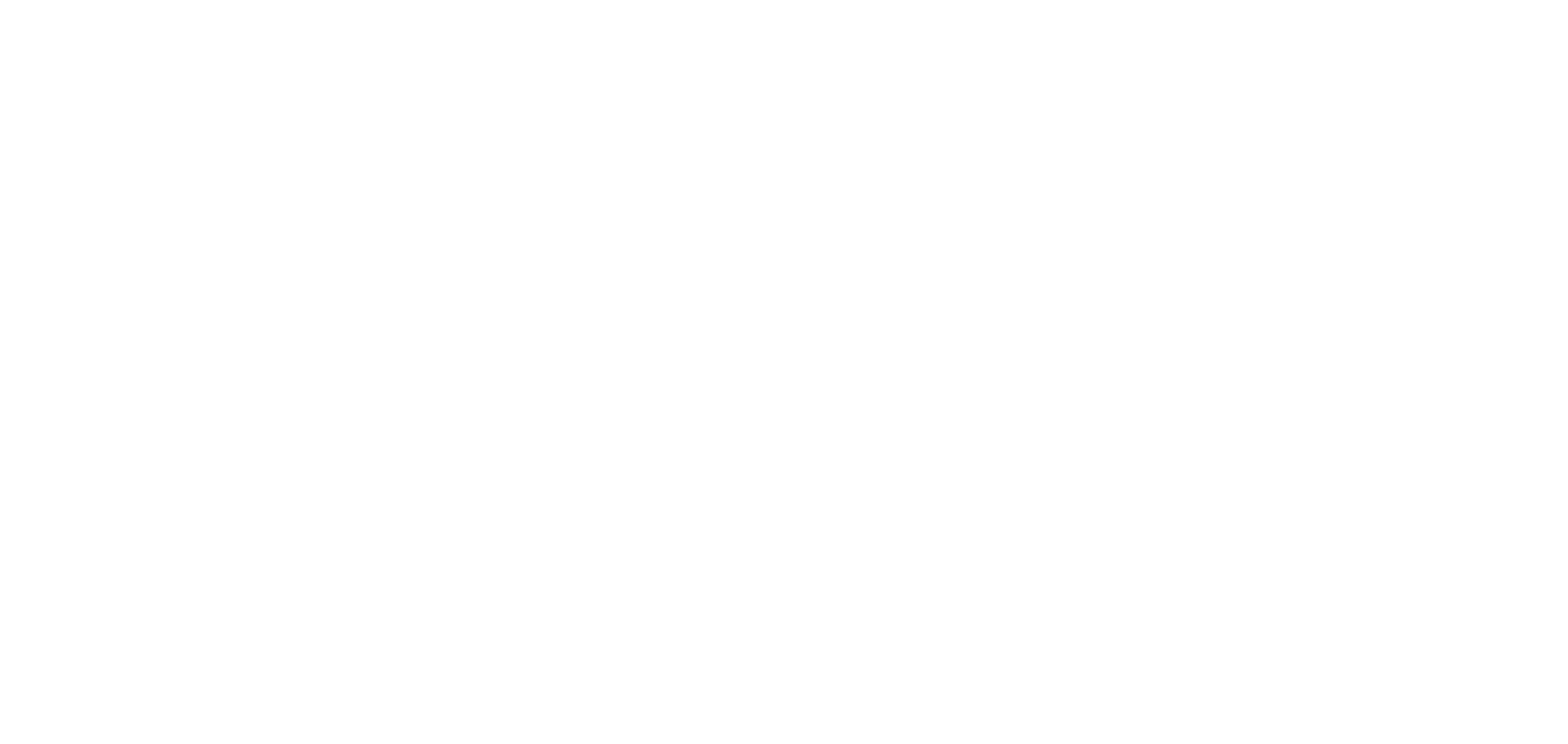 scroll, scrollTop: 0, scrollLeft: 0, axis: both 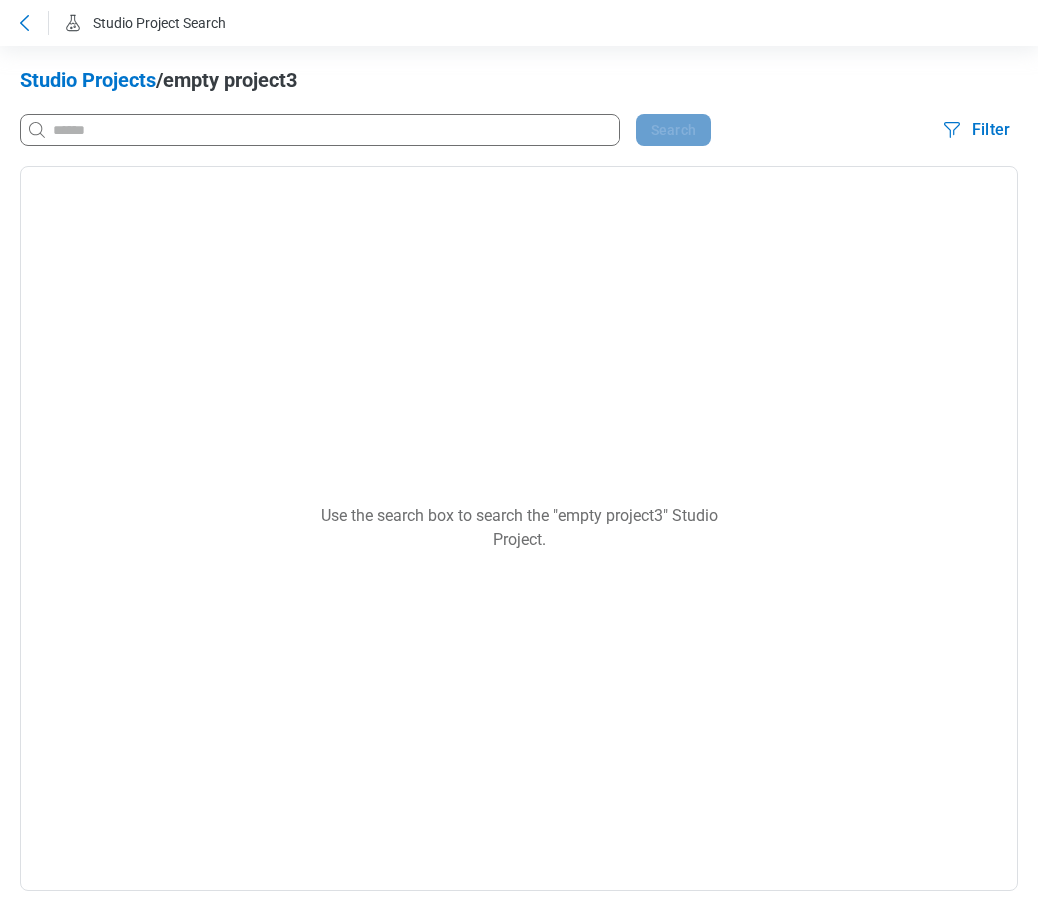 click 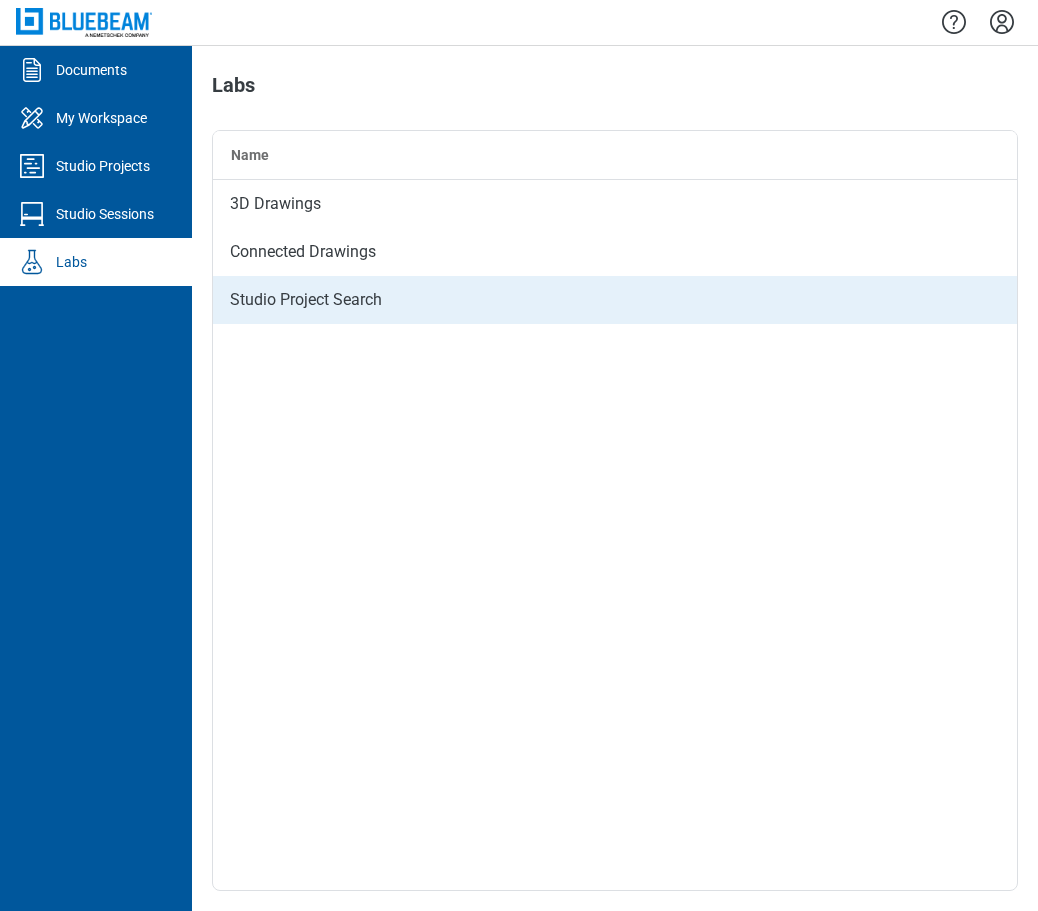 click on "Studio Project Search" at bounding box center (615, 300) 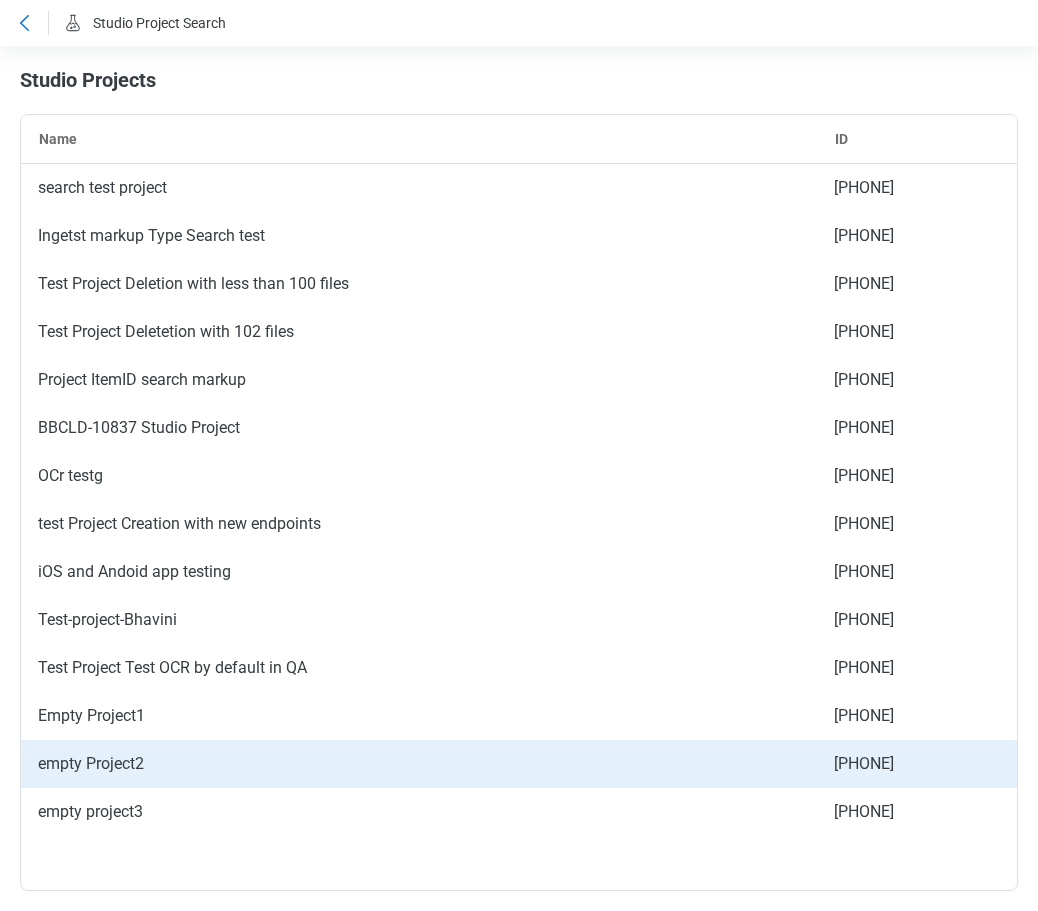 click on "empty Project2" at bounding box center [419, 764] 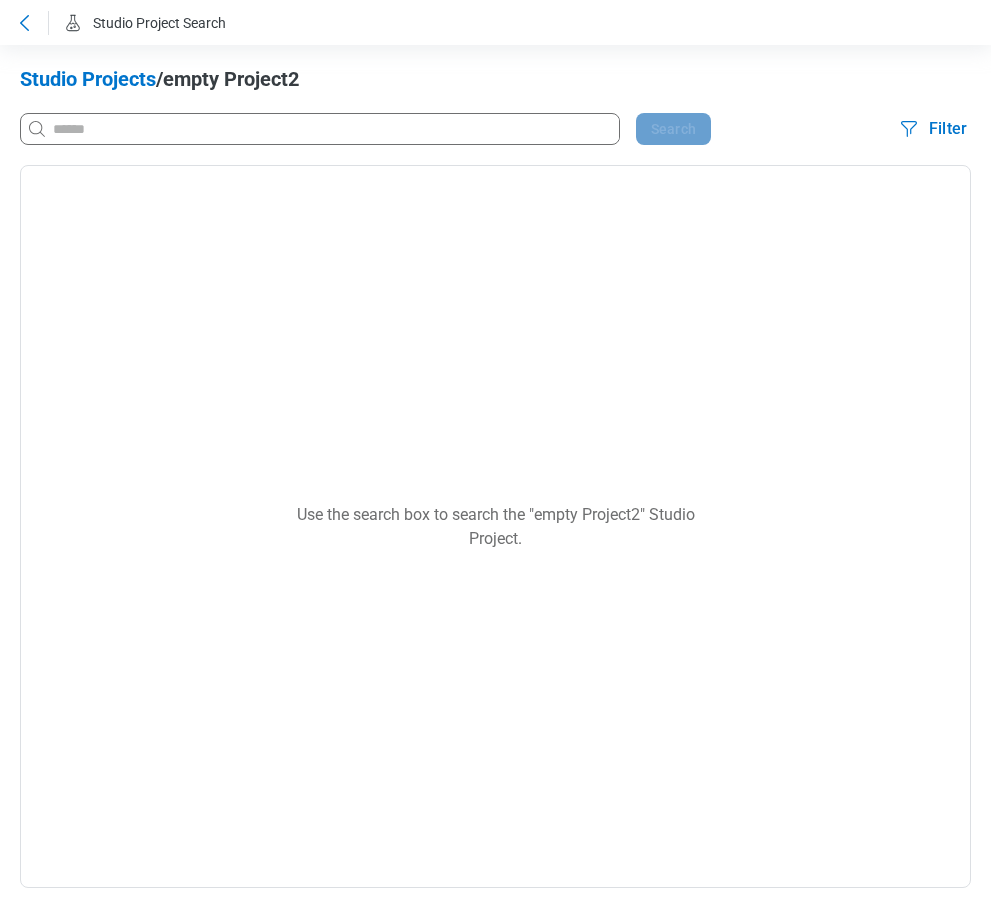 click 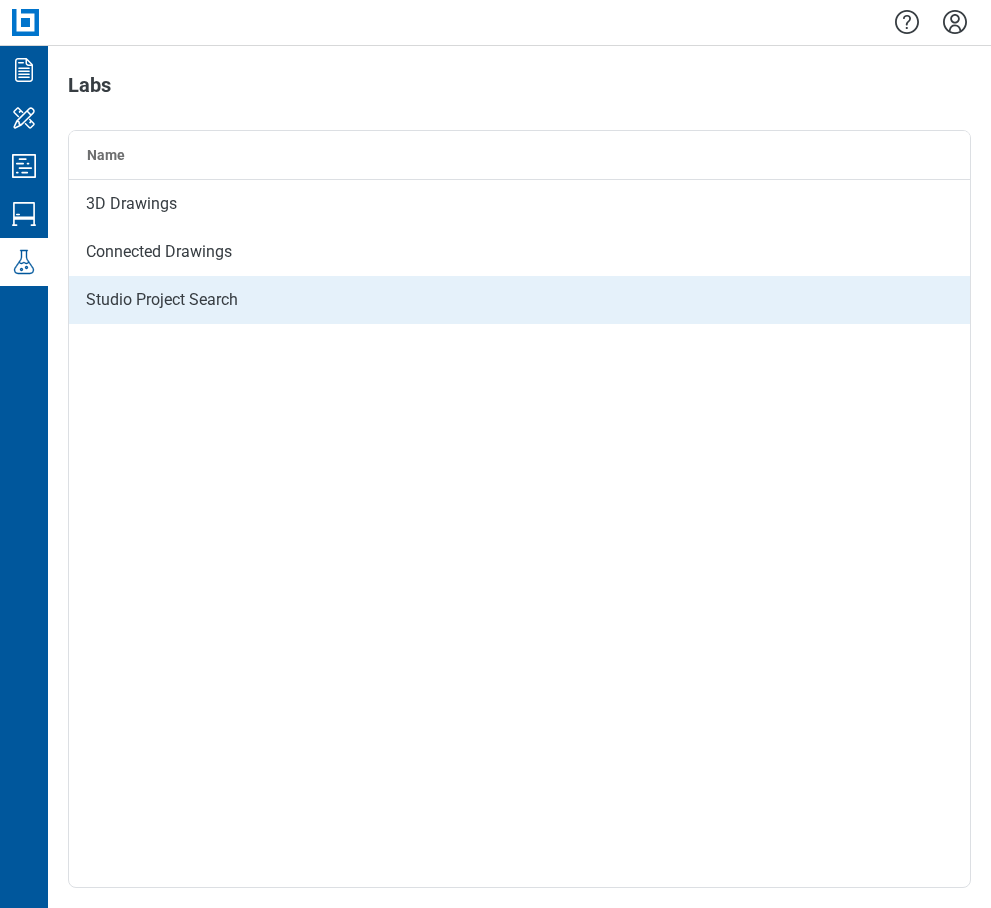 click on "Studio Project Search" at bounding box center [519, 300] 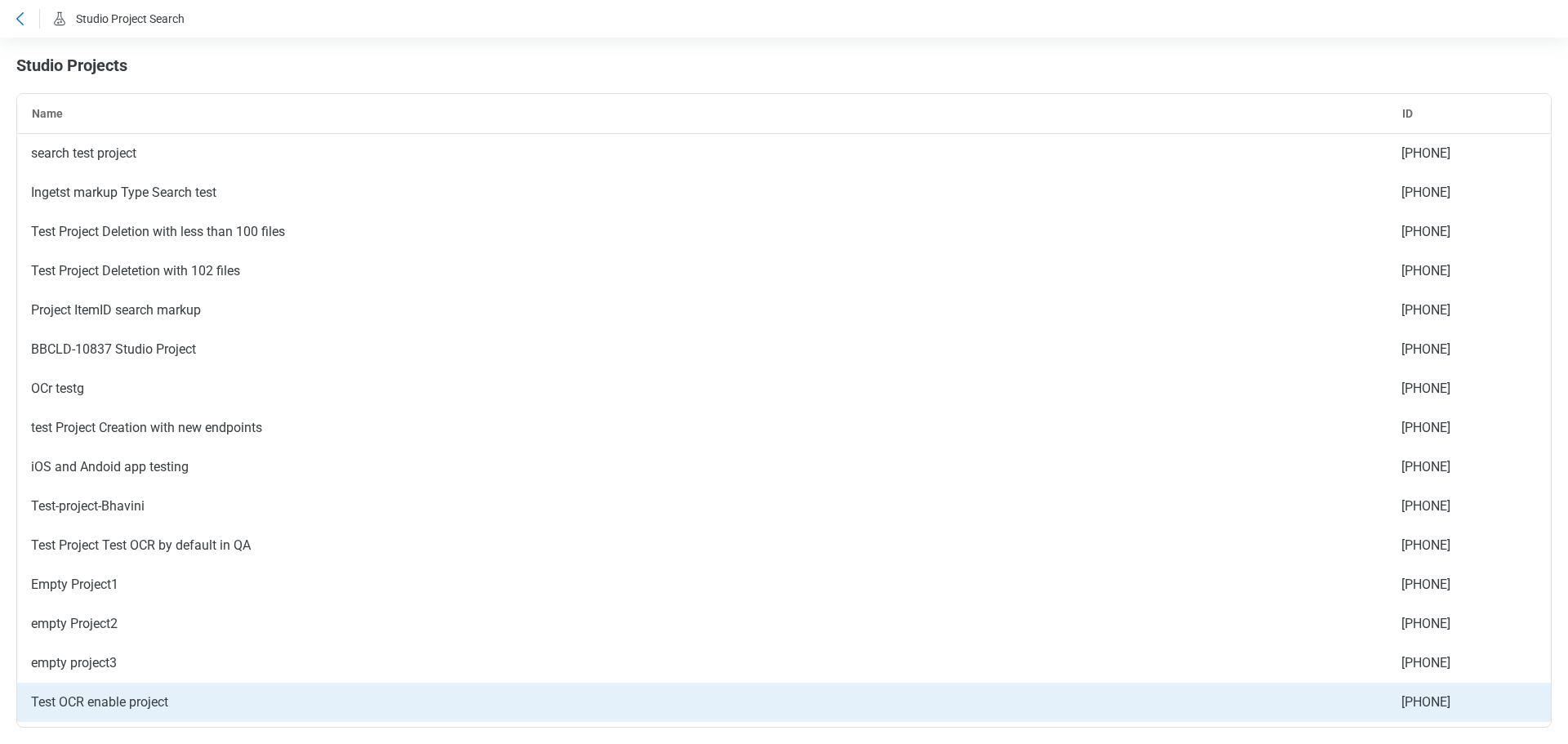 click on "Test OCR enable project" at bounding box center [702, 702] 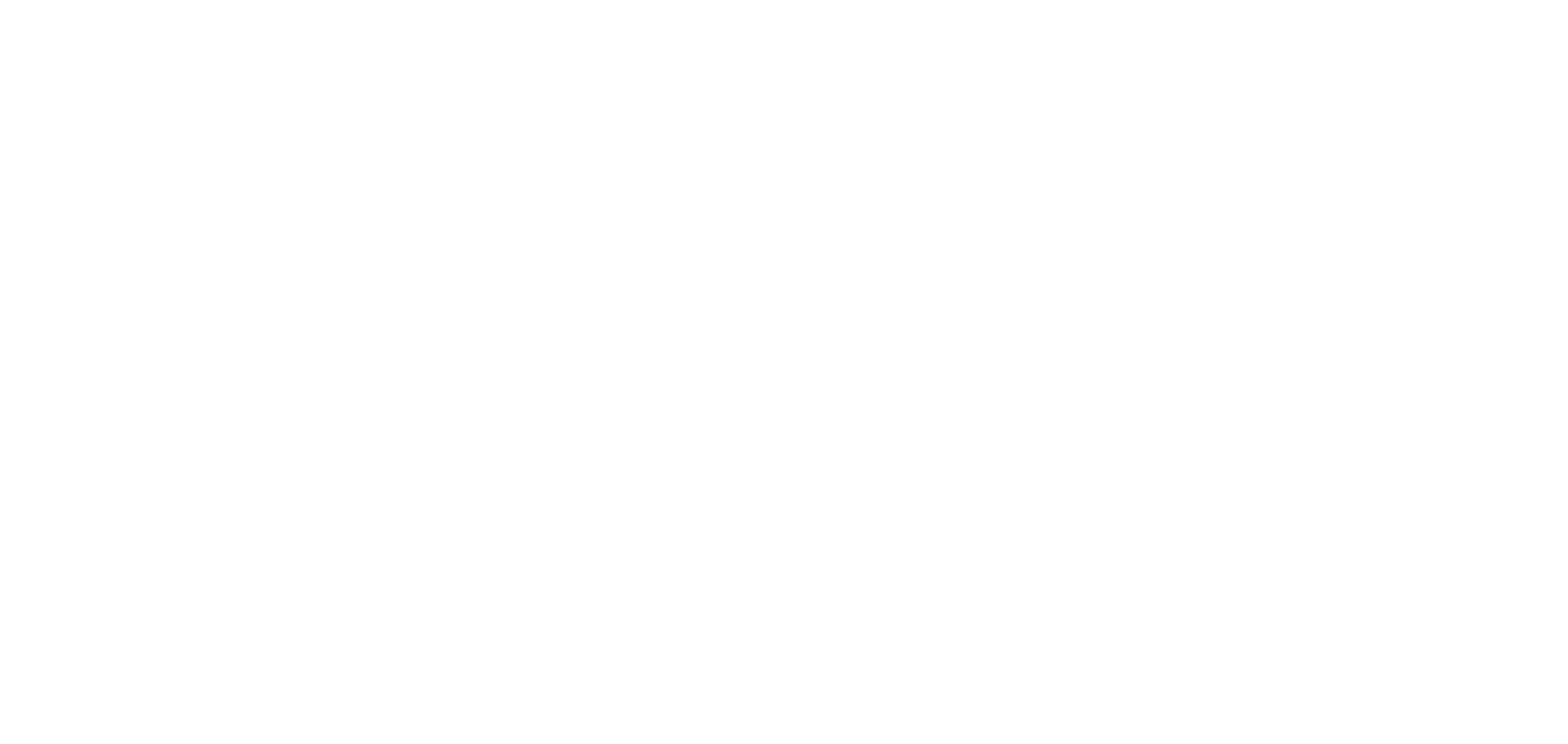 scroll, scrollTop: 0, scrollLeft: 0, axis: both 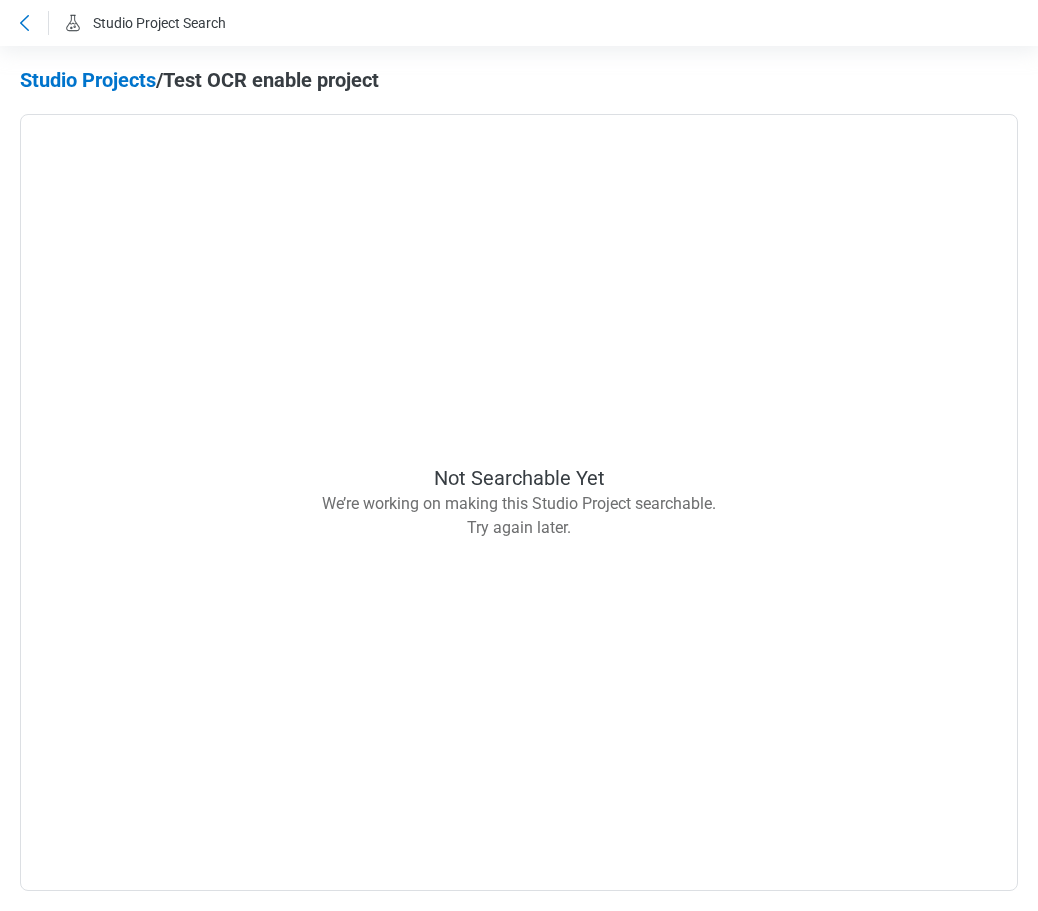 click 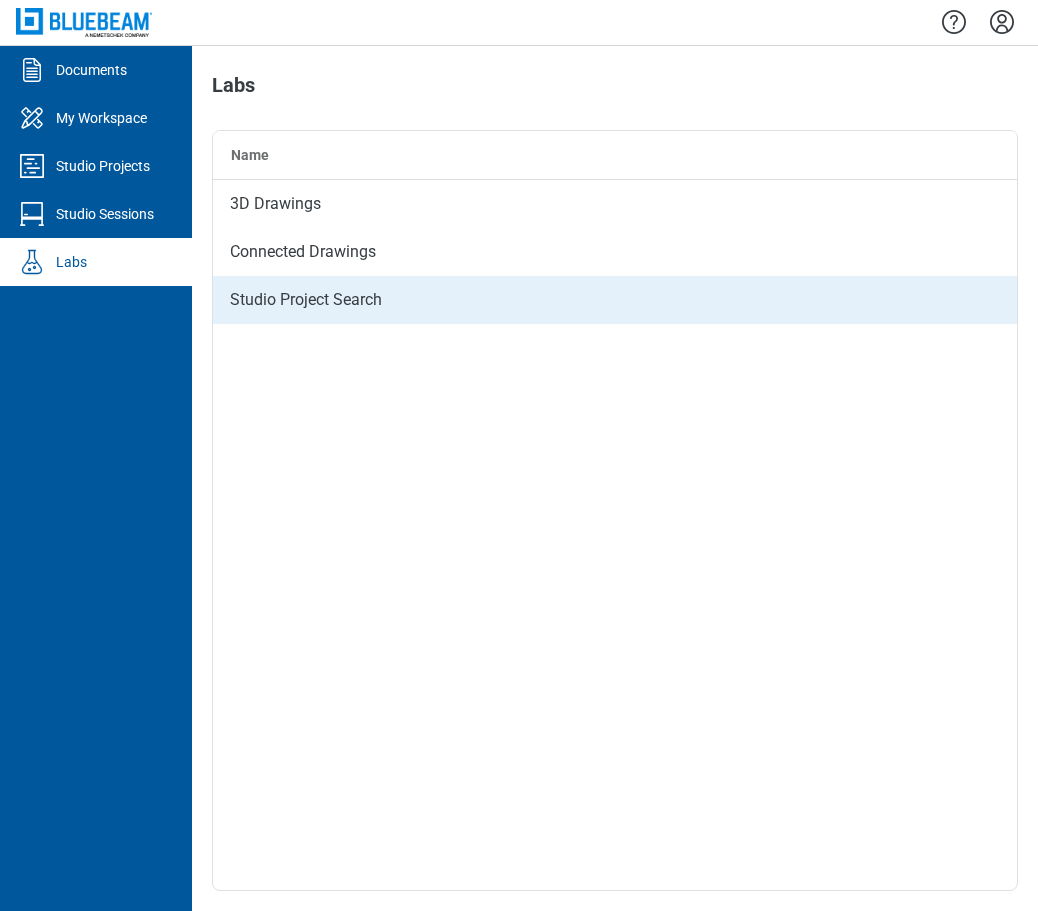 click on "Studio Project Search" at bounding box center [615, 300] 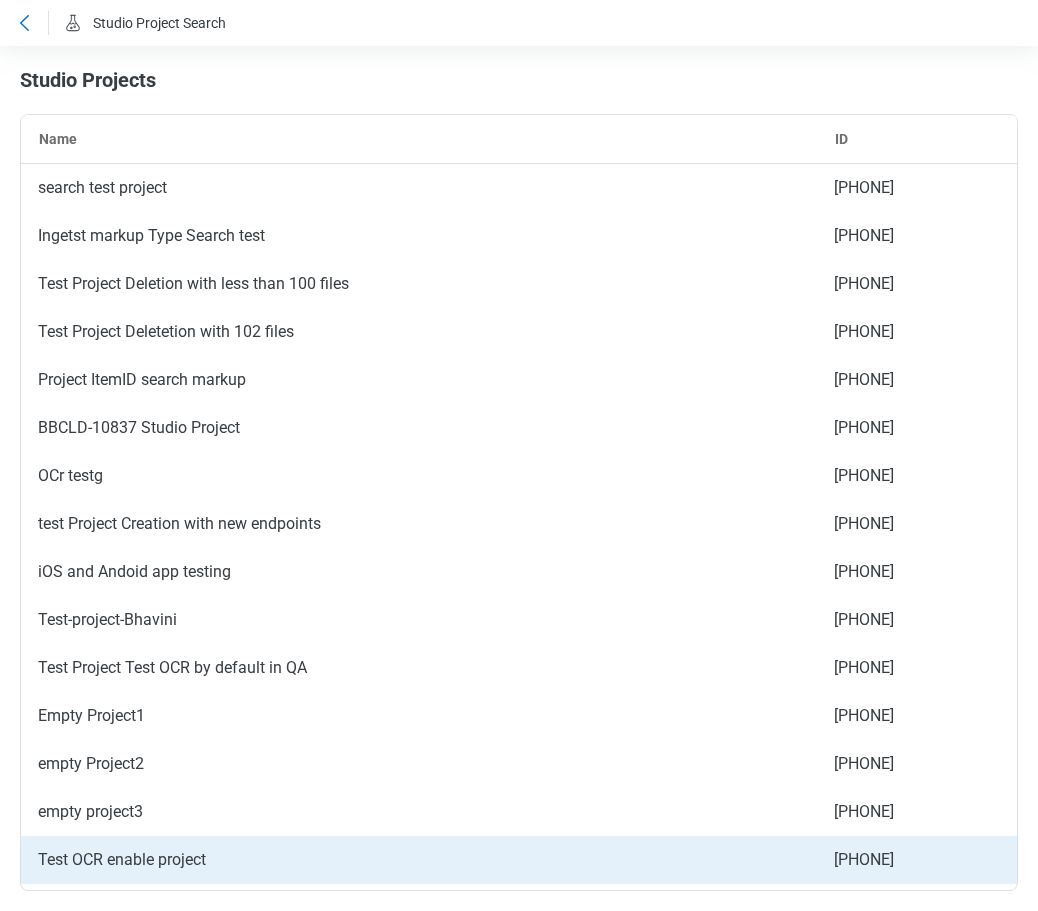 click on "Test OCR enable project" at bounding box center [419, 860] 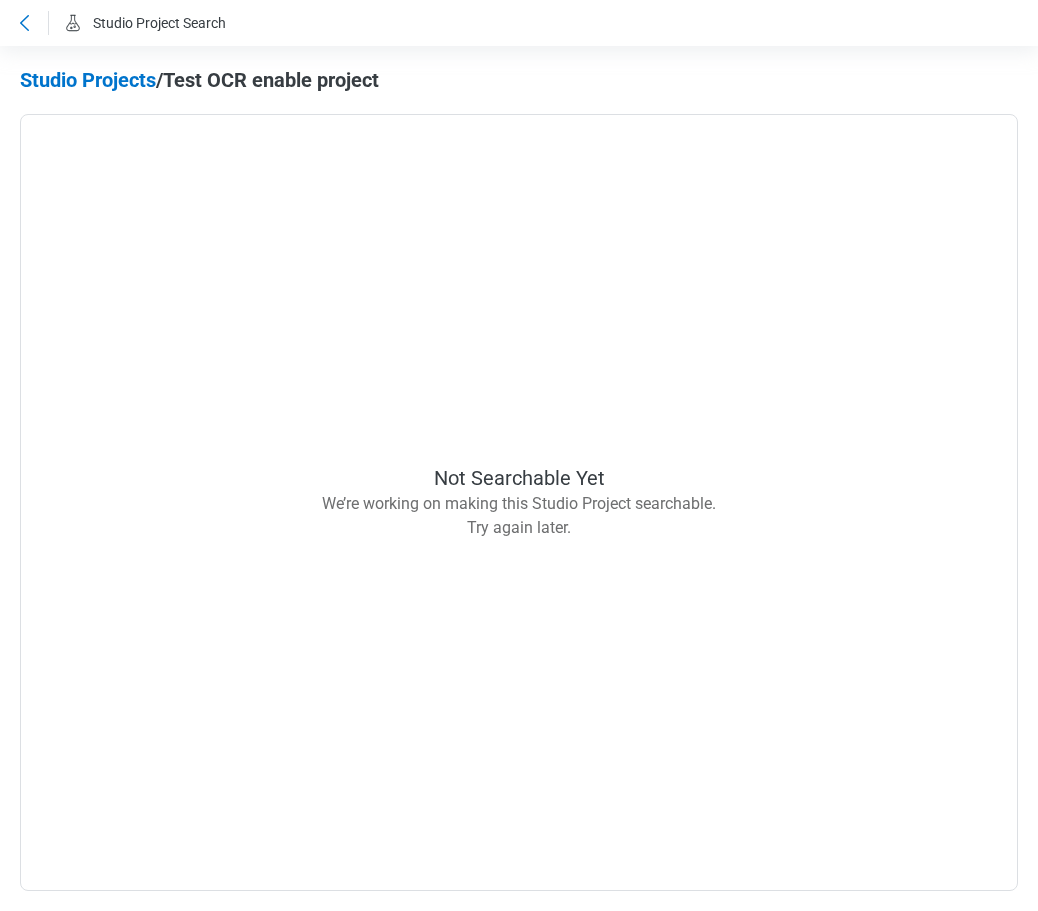 click 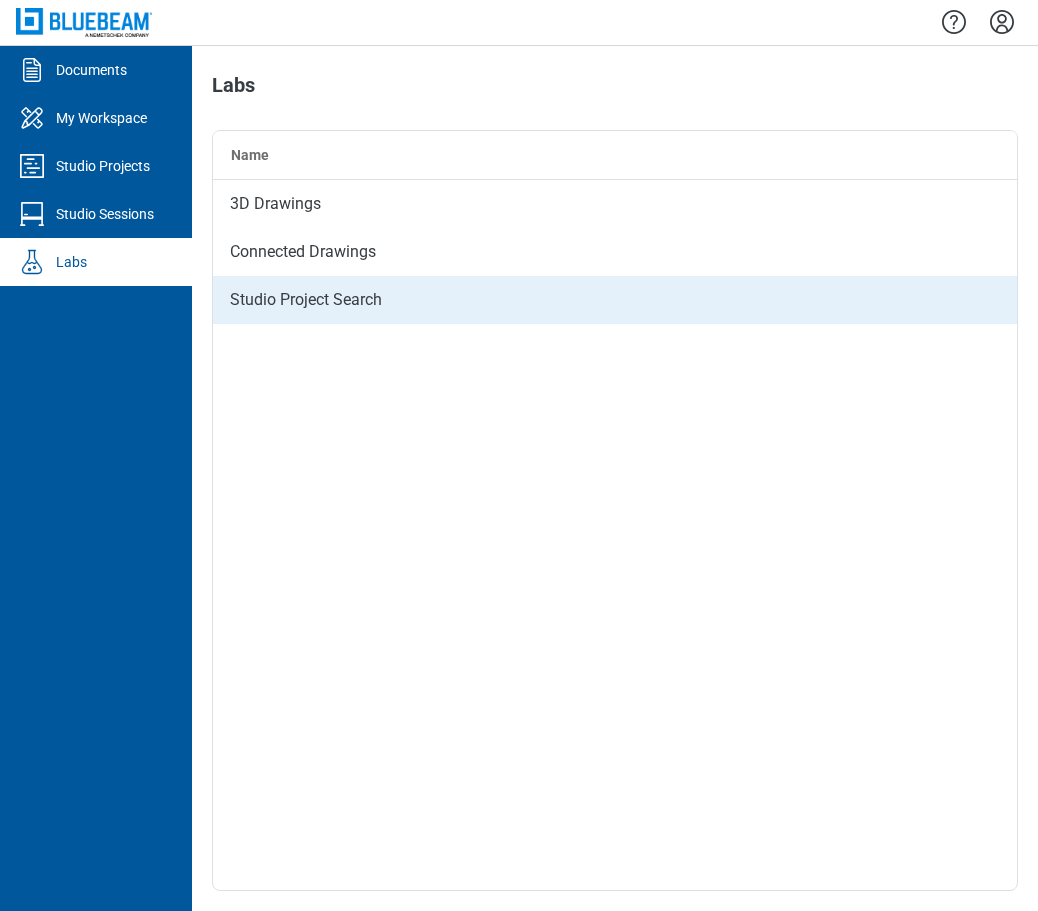 click on "Studio Project Search" at bounding box center (615, 300) 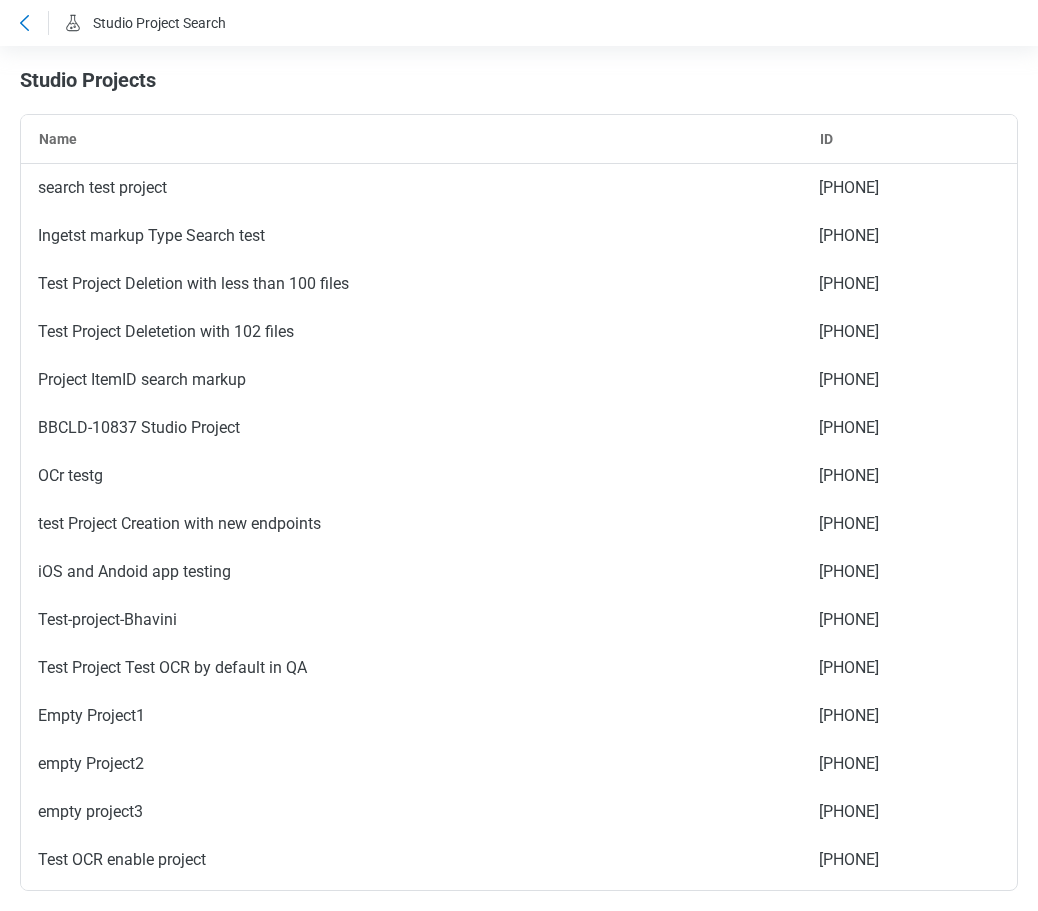 scroll, scrollTop: 41, scrollLeft: 0, axis: vertical 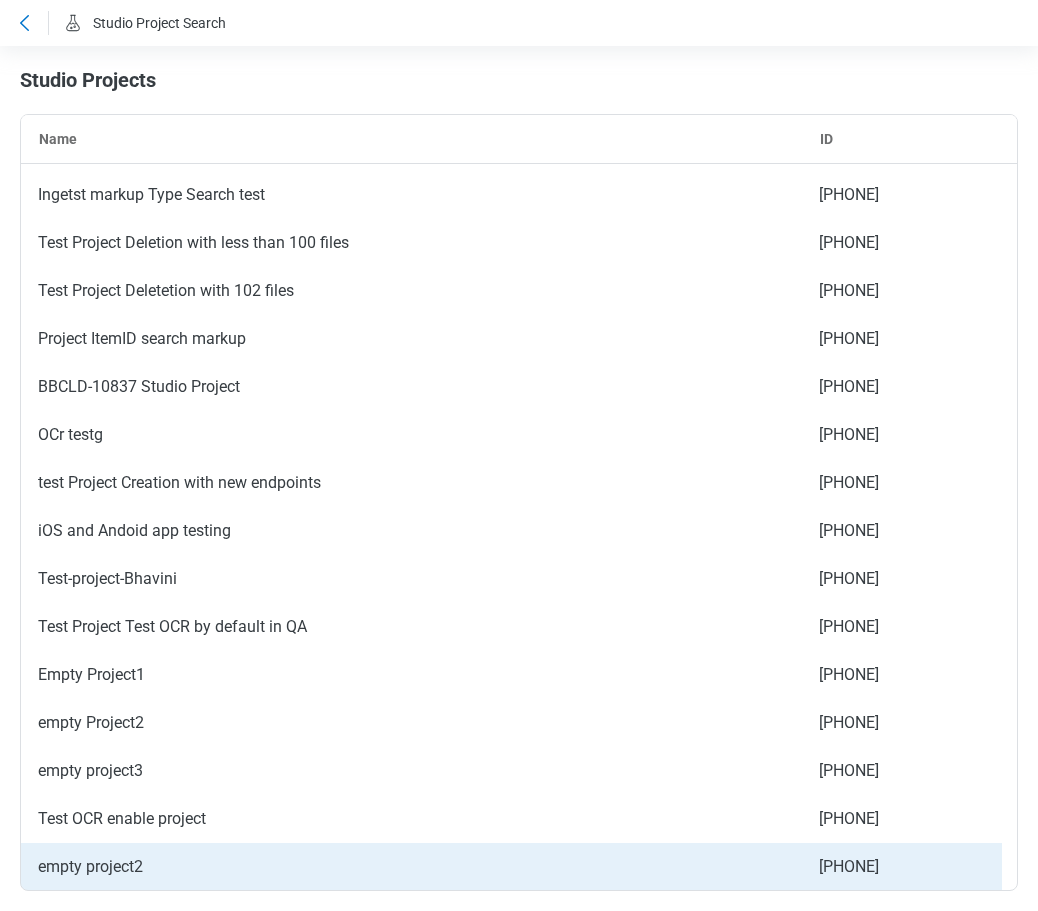 click on "empty project2" at bounding box center (411, 867) 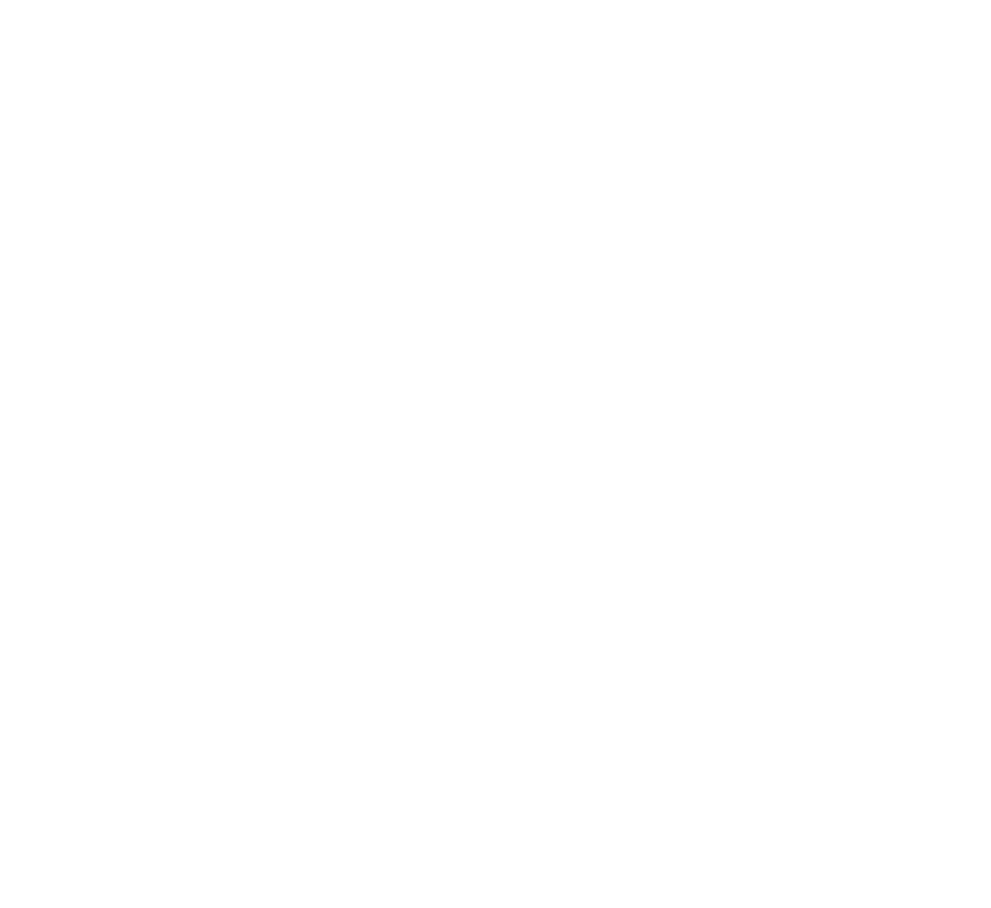 scroll, scrollTop: 0, scrollLeft: 0, axis: both 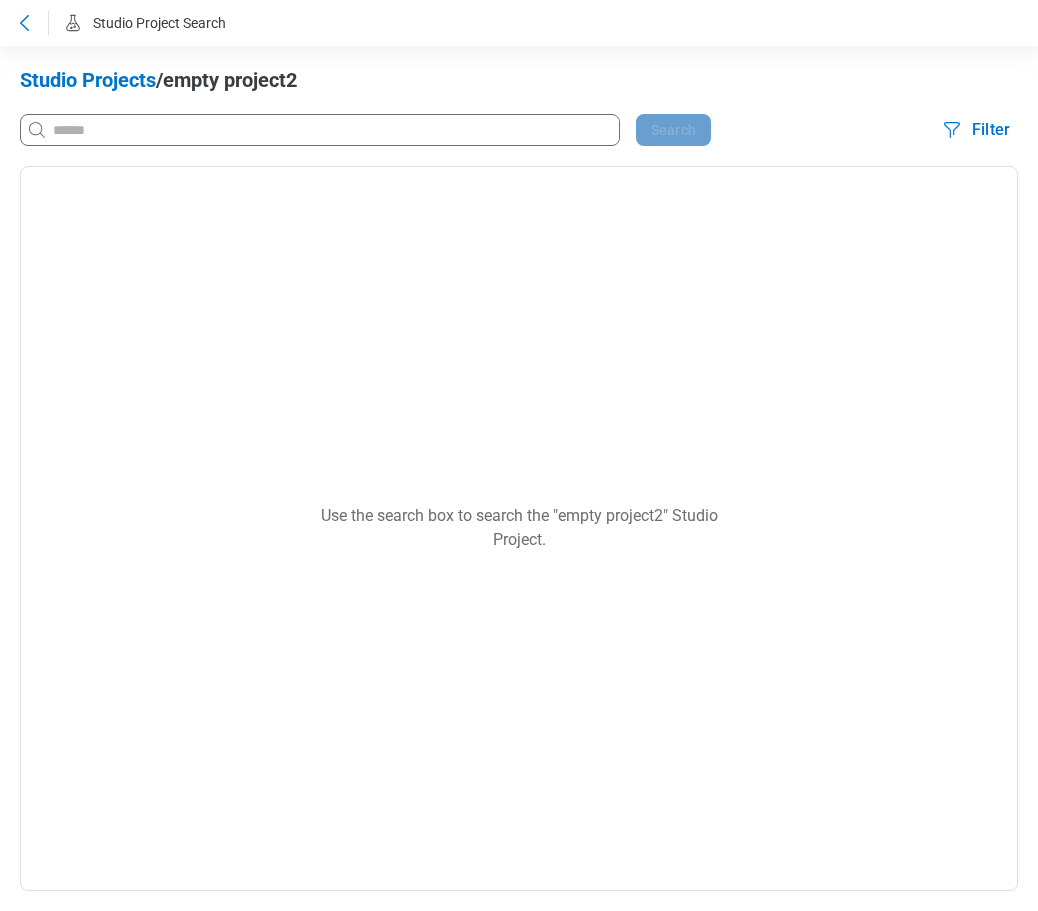 click 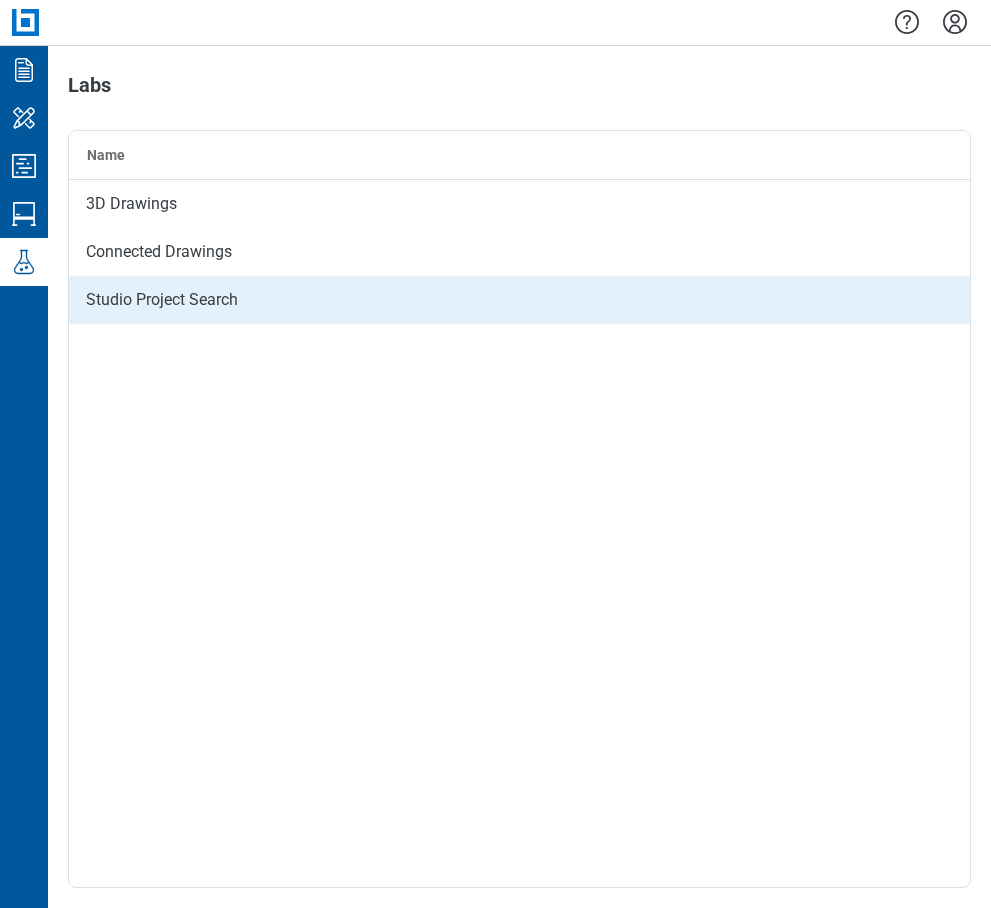 click on "Studio Project Search" at bounding box center (519, 300) 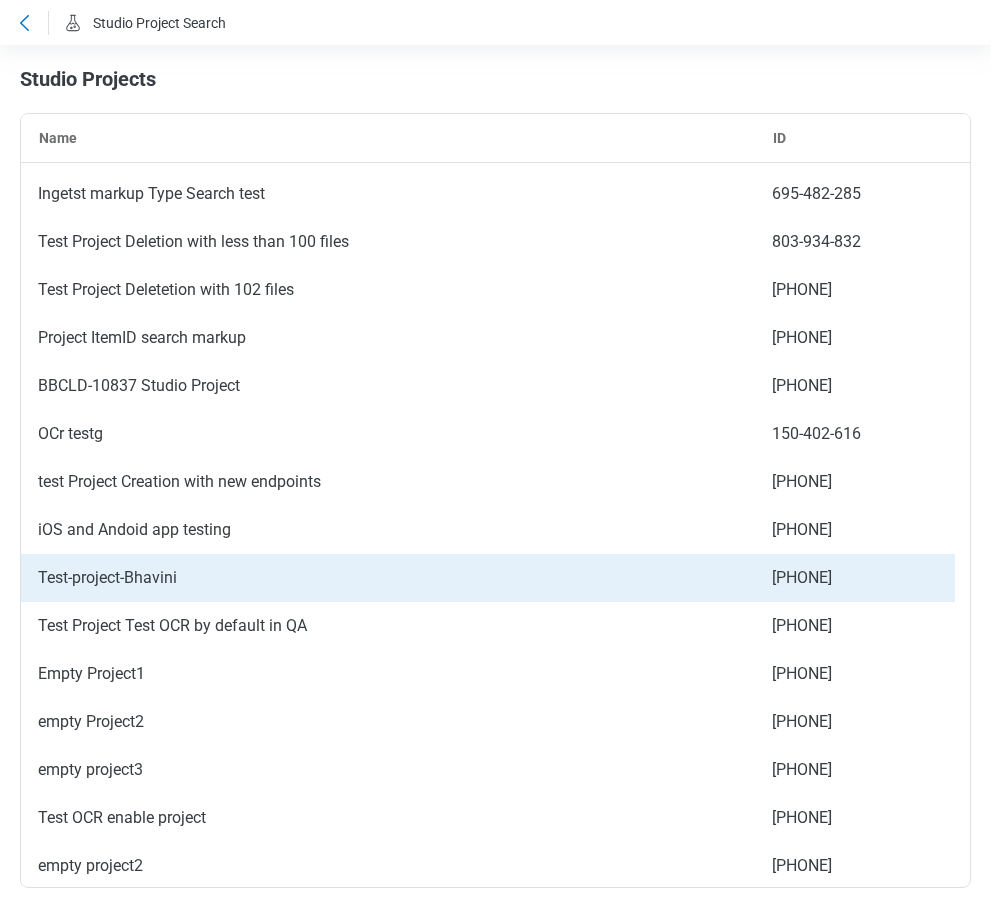 scroll, scrollTop: 44, scrollLeft: 0, axis: vertical 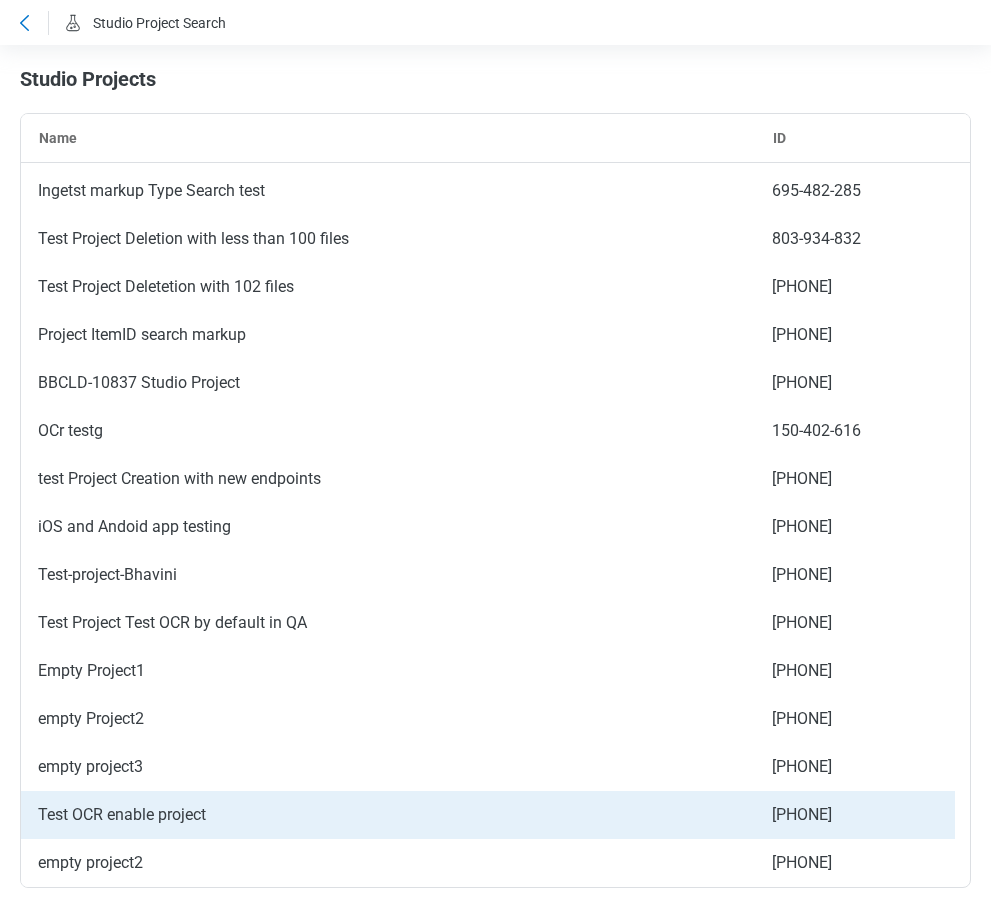 click on "Test OCR enable project" at bounding box center (388, 815) 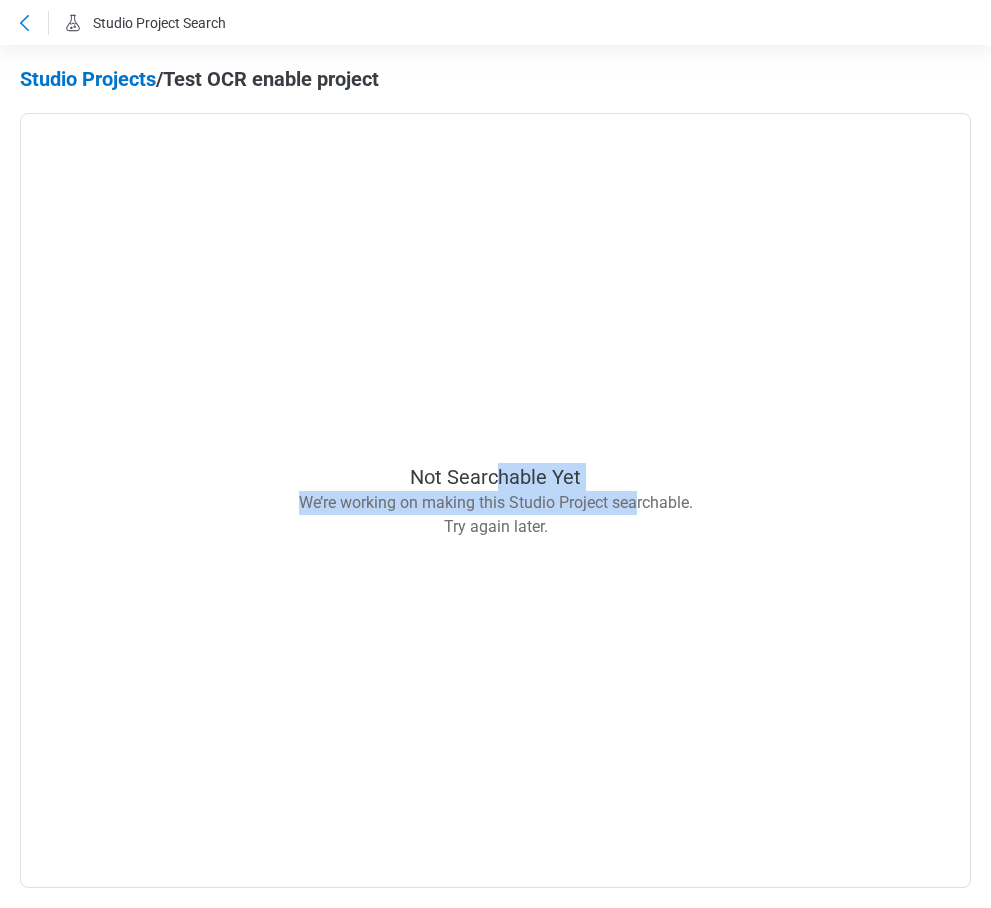 drag, startPoint x: 500, startPoint y: 489, endPoint x: 639, endPoint y: 499, distance: 139.35925 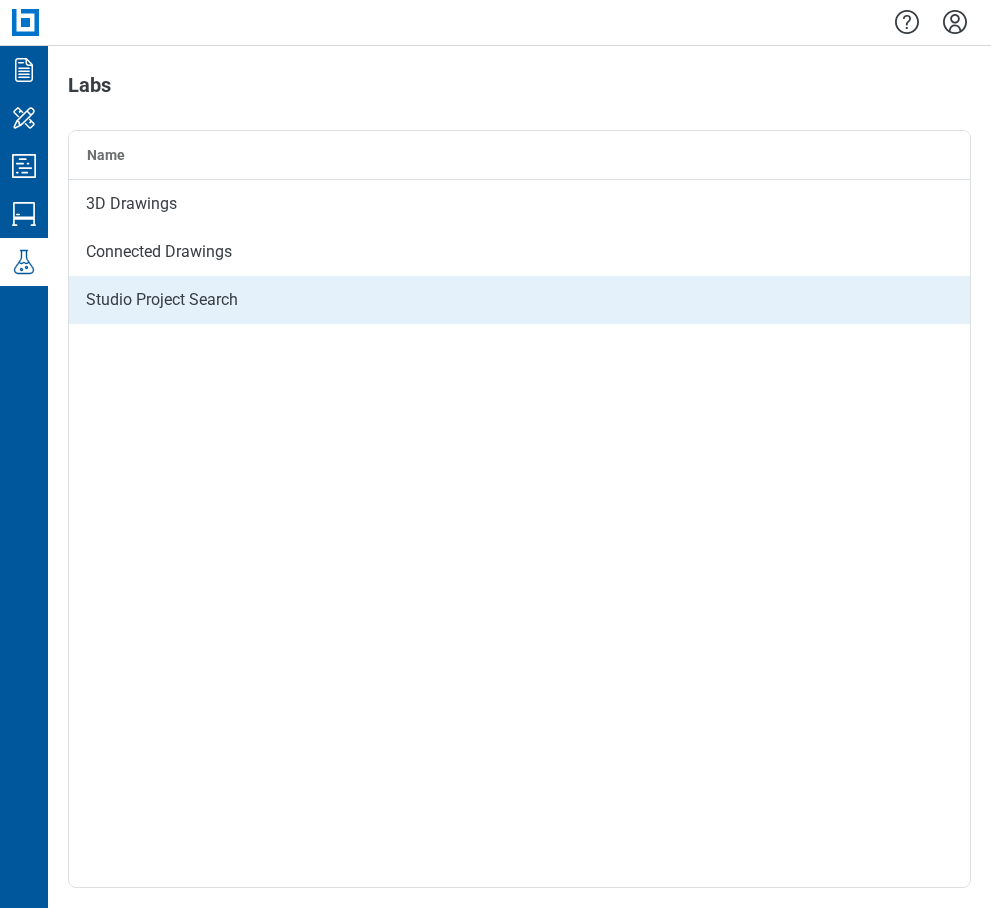 click on "Studio Project Search" at bounding box center (519, 300) 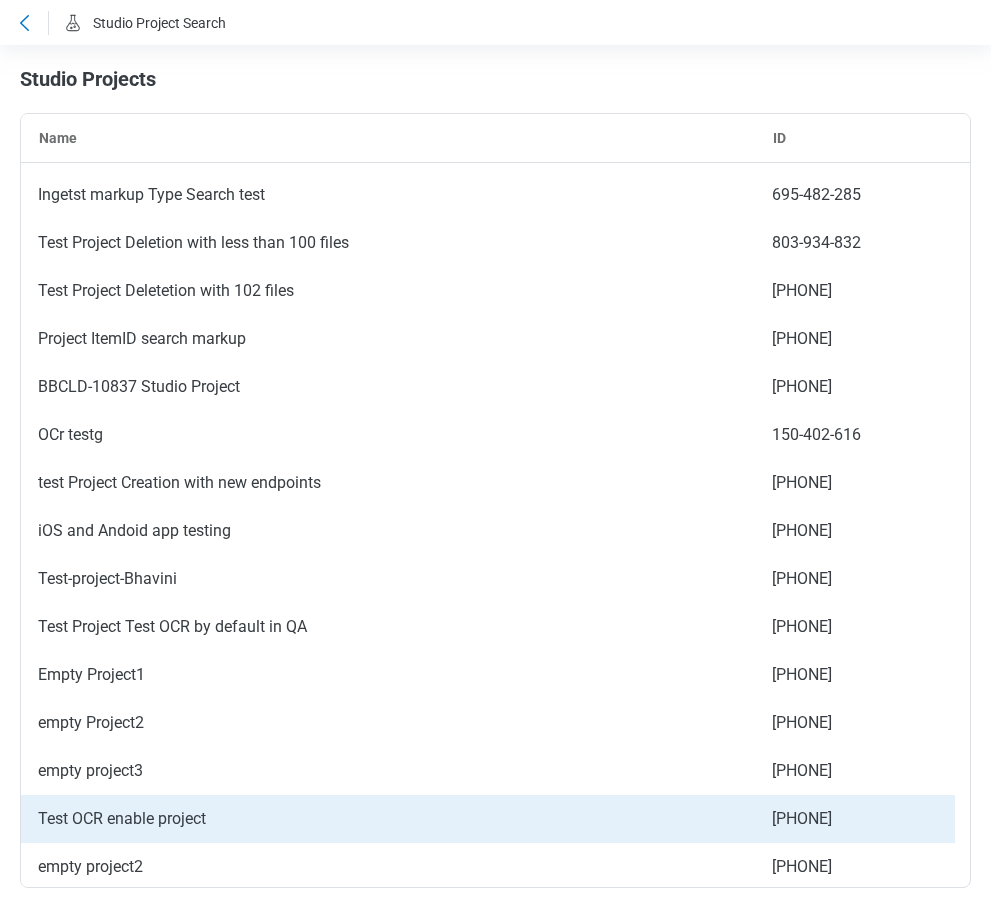scroll, scrollTop: 92, scrollLeft: 0, axis: vertical 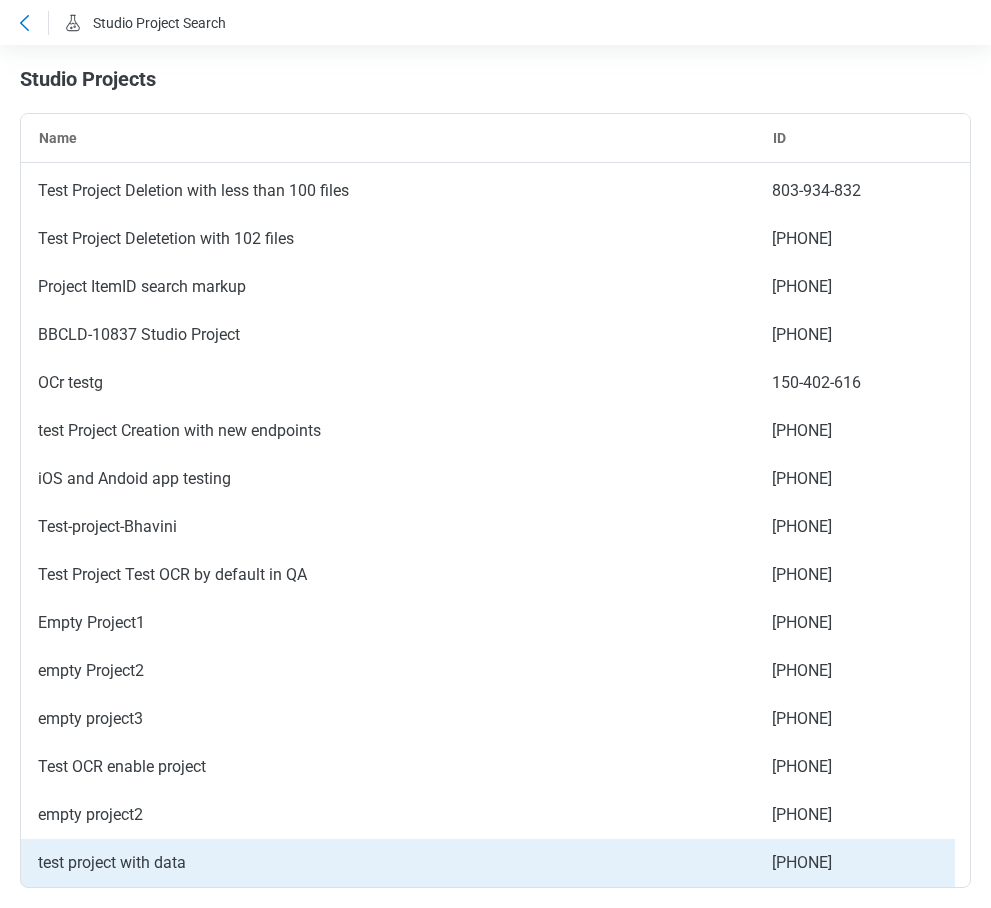 click on "test project with data" at bounding box center [388, 863] 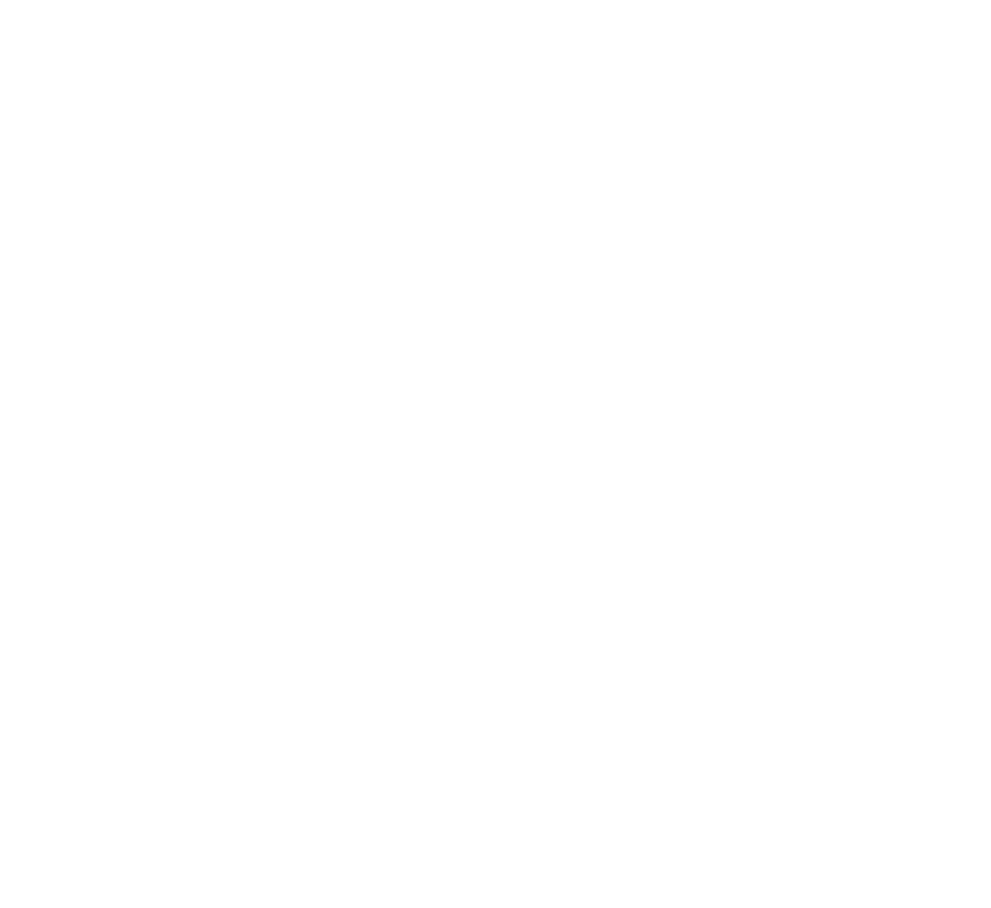 scroll, scrollTop: 0, scrollLeft: 0, axis: both 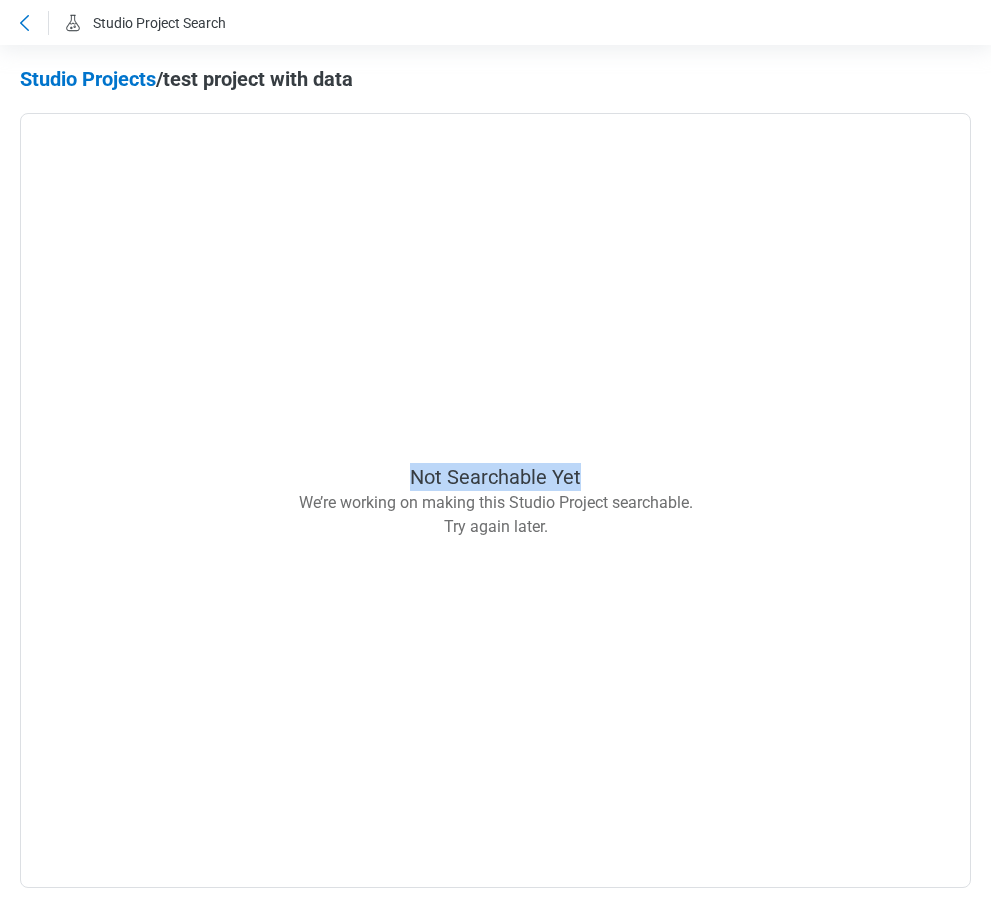 drag, startPoint x: 361, startPoint y: 473, endPoint x: 663, endPoint y: 476, distance: 302.0149 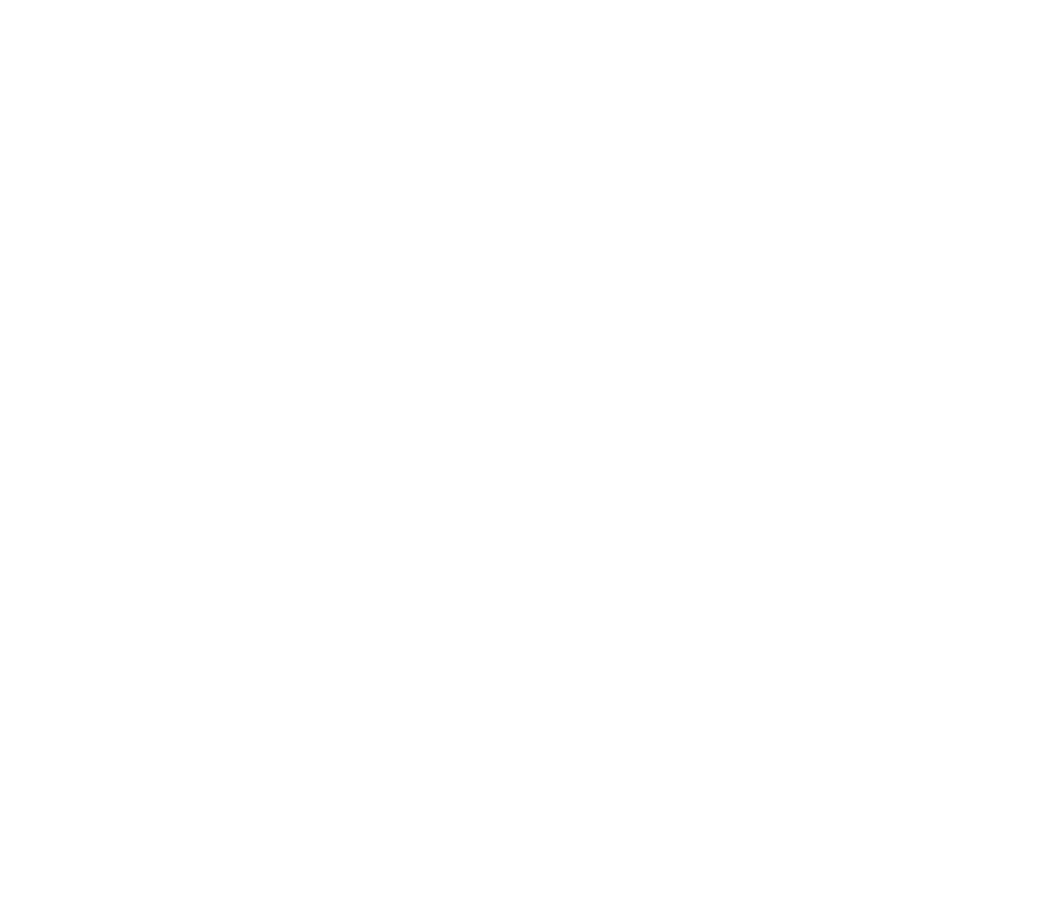 scroll, scrollTop: 0, scrollLeft: 0, axis: both 